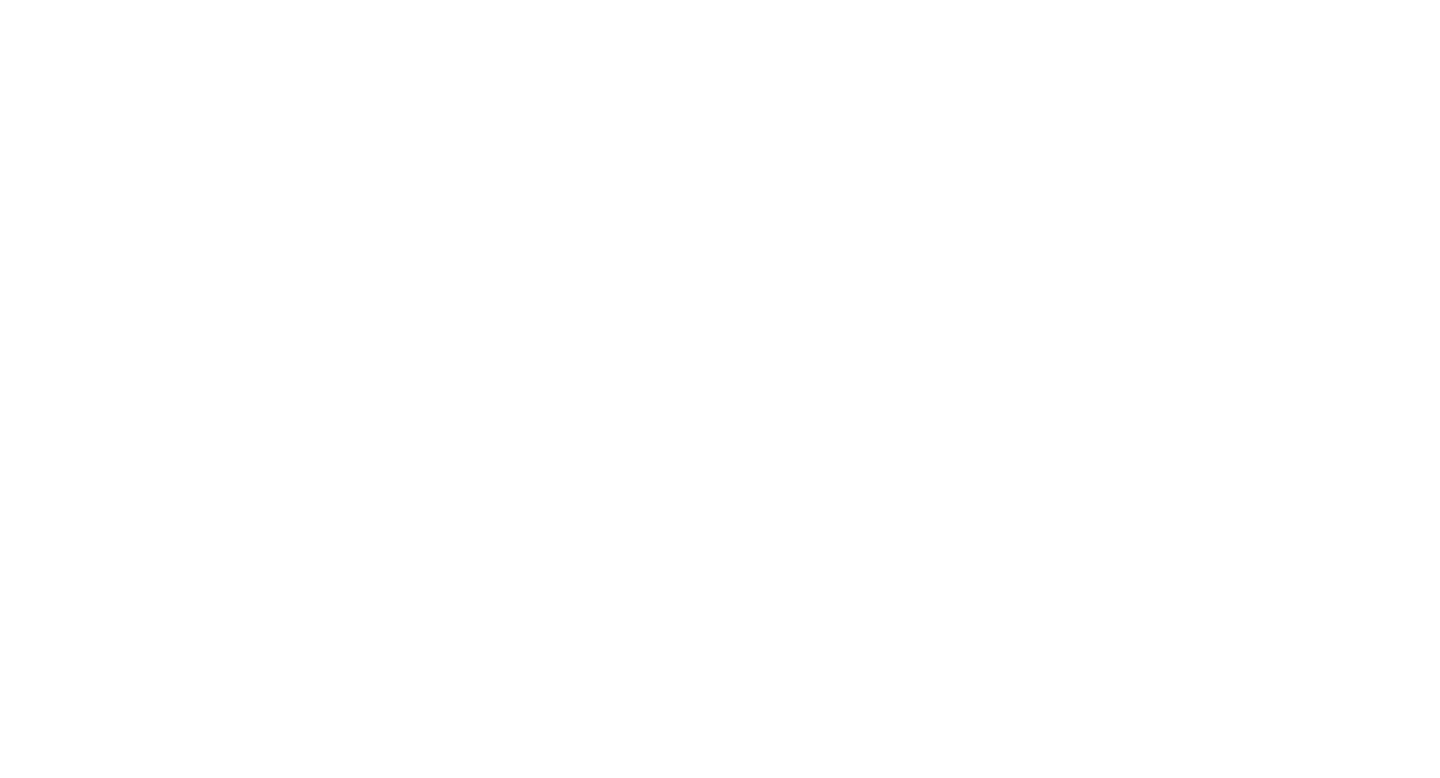 scroll, scrollTop: 0, scrollLeft: 0, axis: both 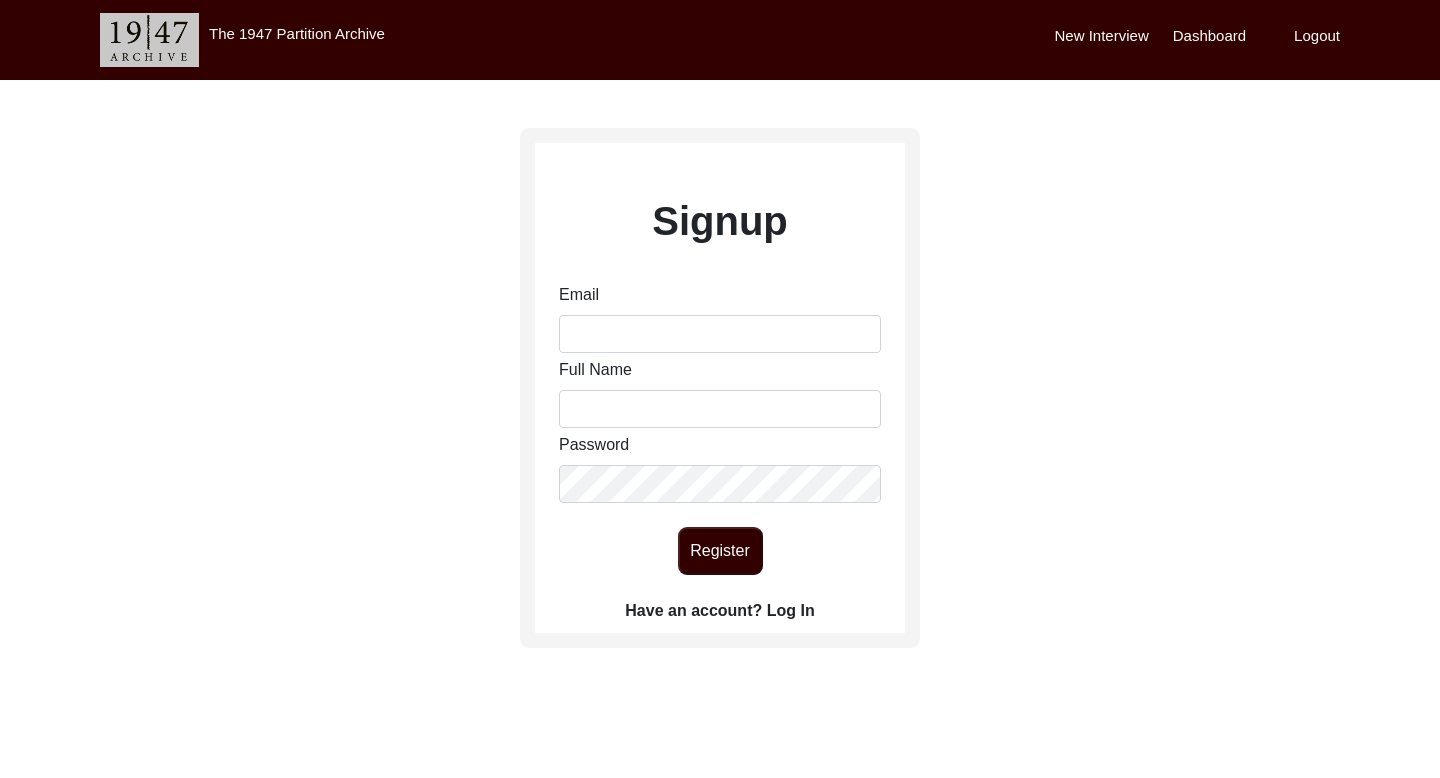 click on "Have an account? Log In" 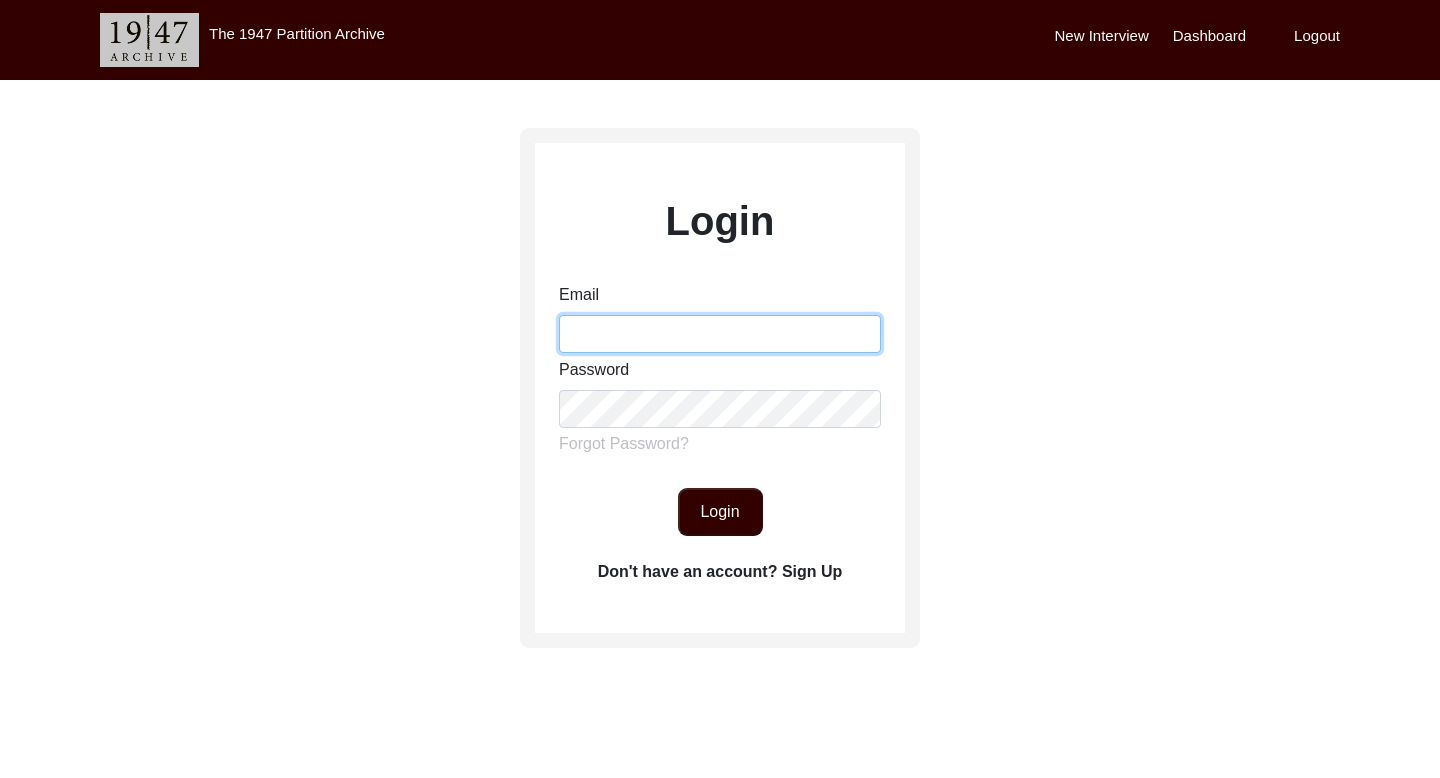 click on "Email" at bounding box center [720, 334] 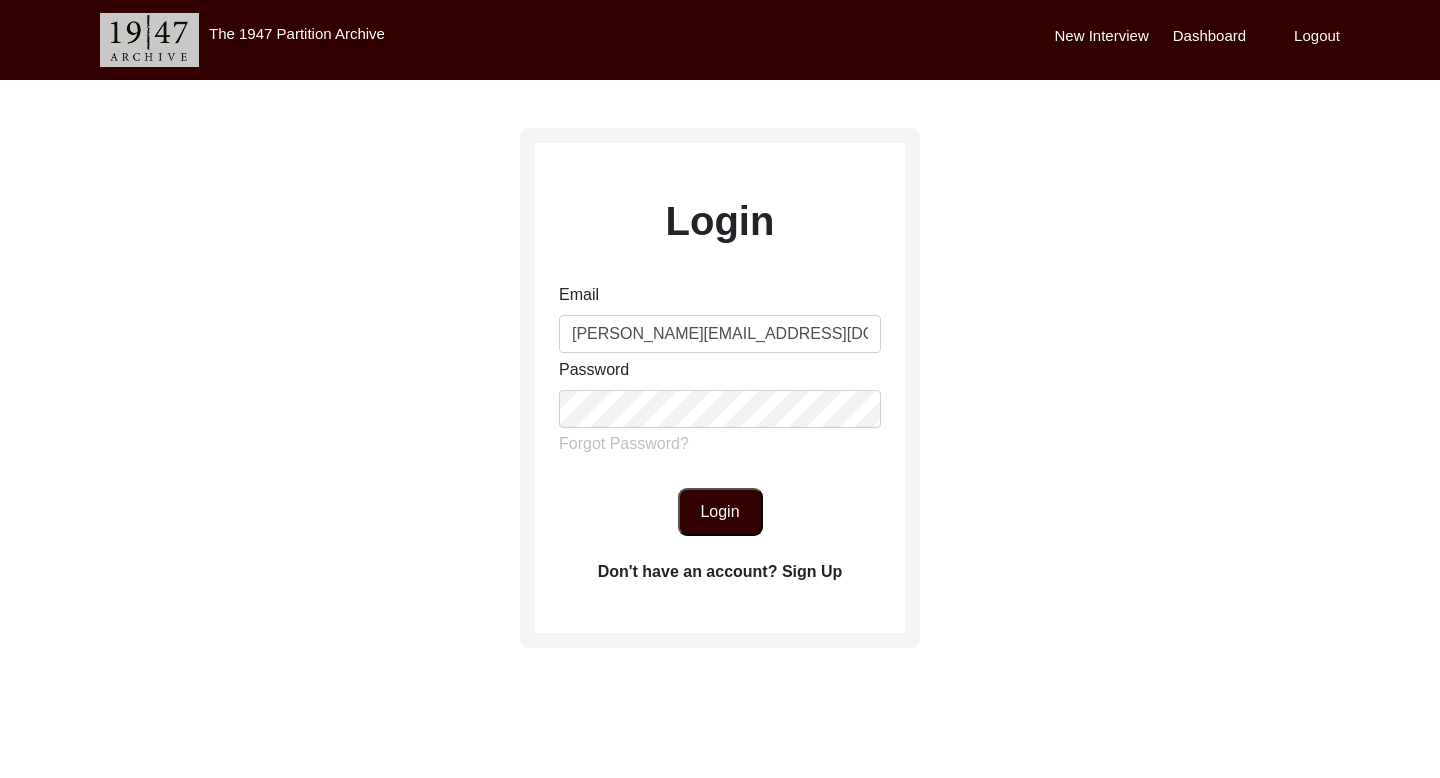 click on "Login" 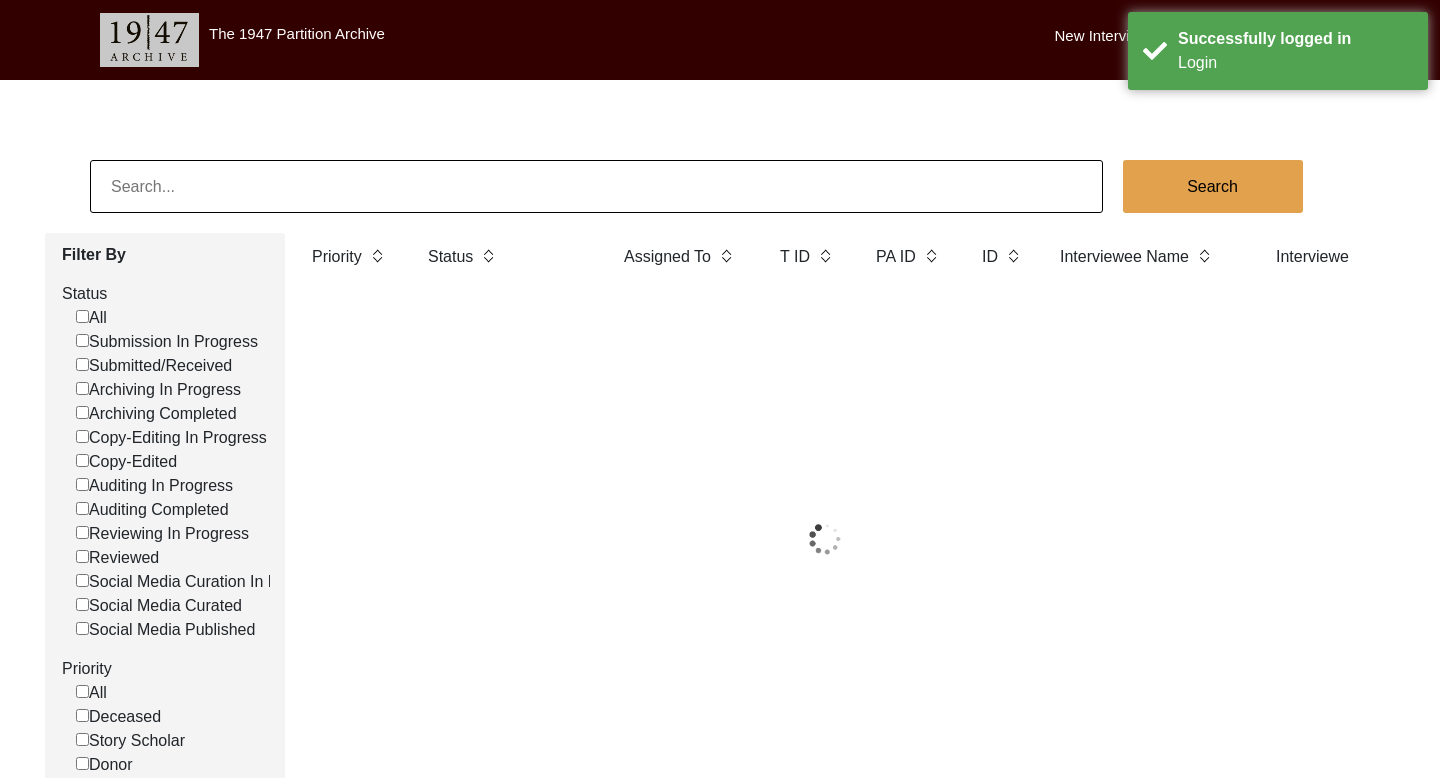 click 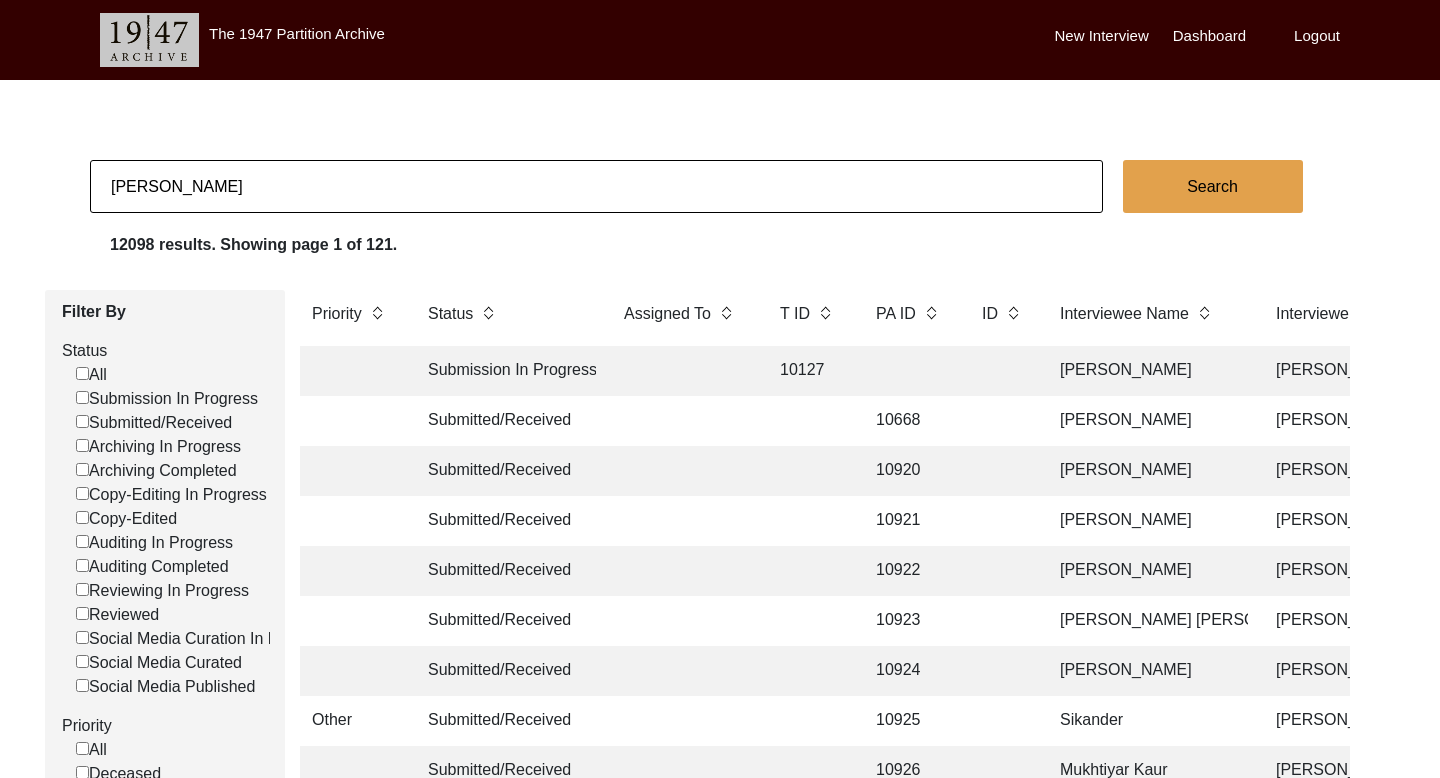 type on "[PERSON_NAME]" 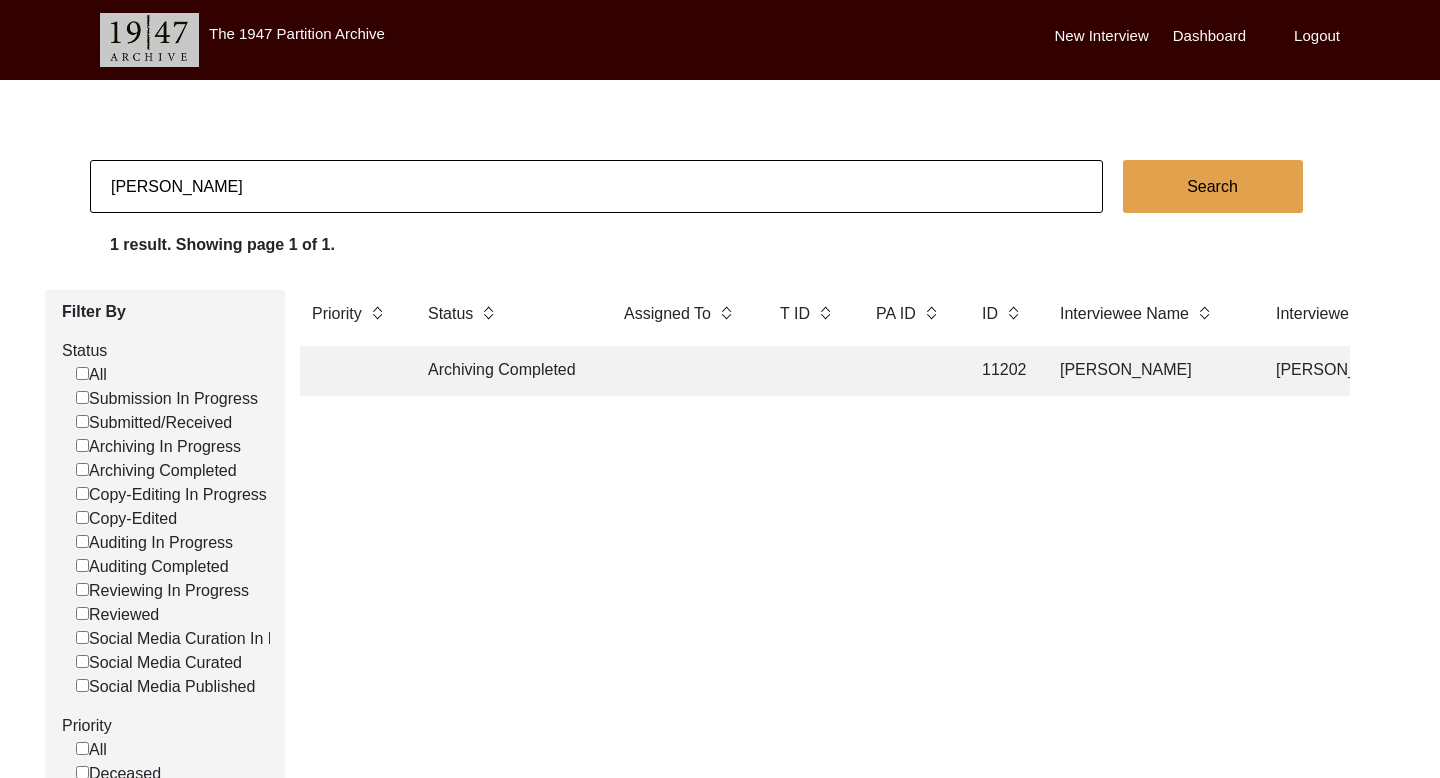 click on "[PERSON_NAME]" 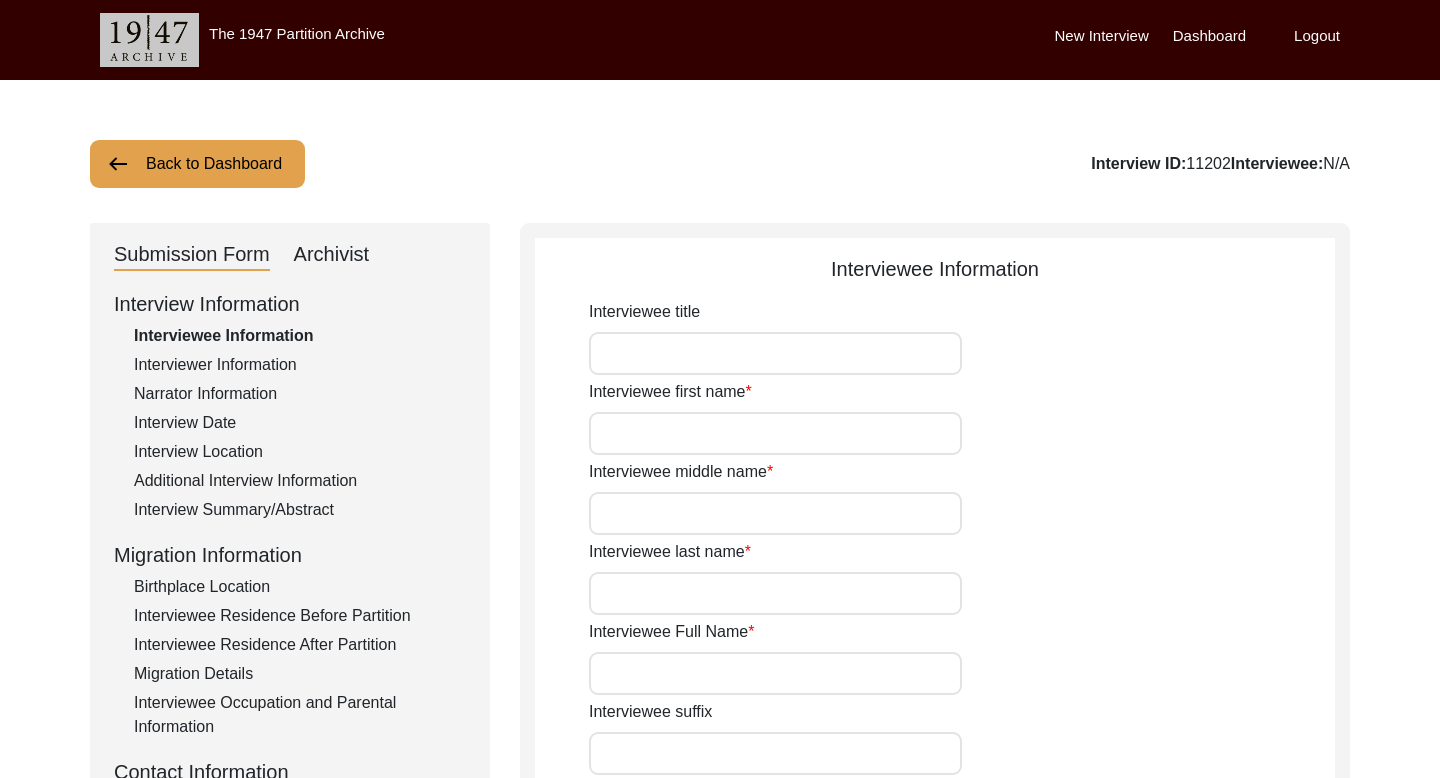 type on "[PERSON_NAME]" 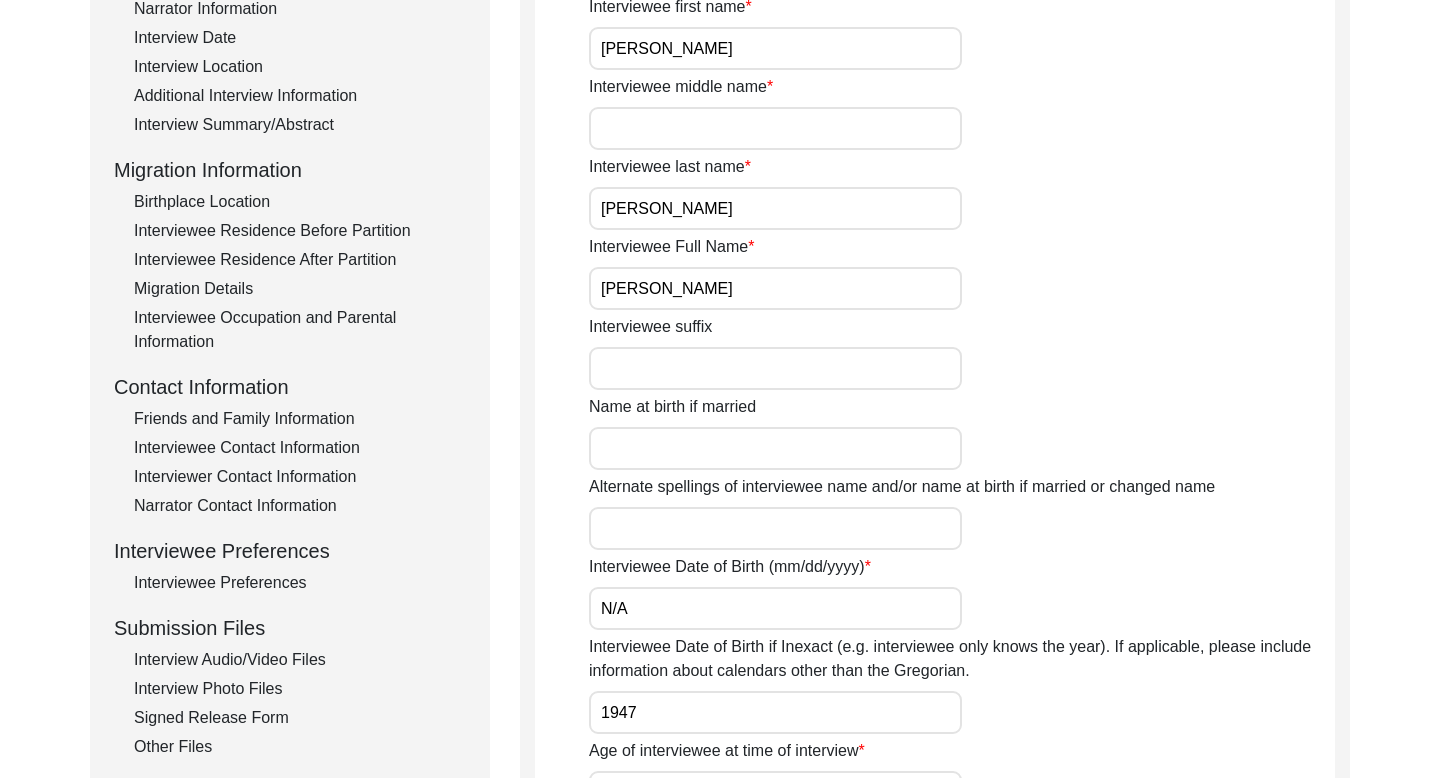 scroll, scrollTop: 355, scrollLeft: 0, axis: vertical 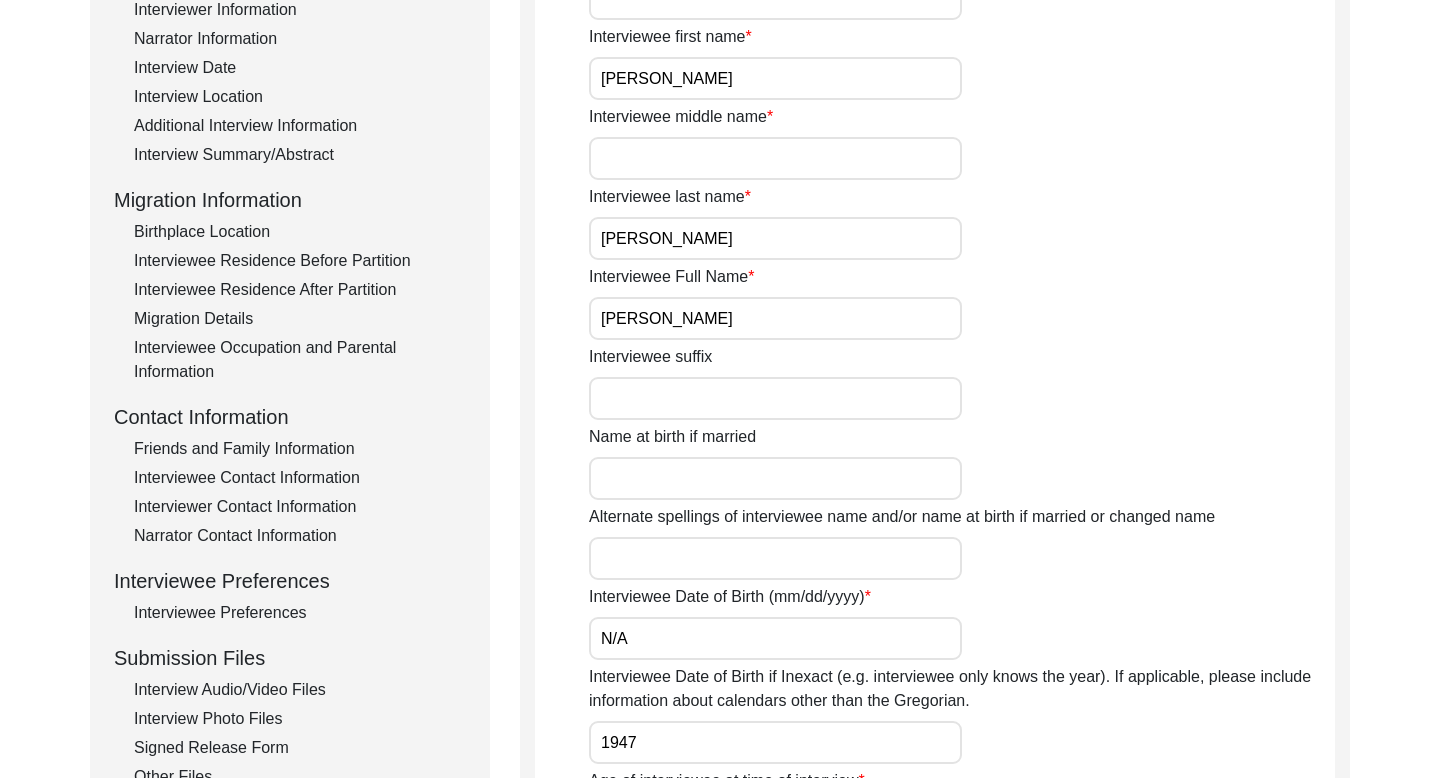 click on "Interview Summary/Abstract" 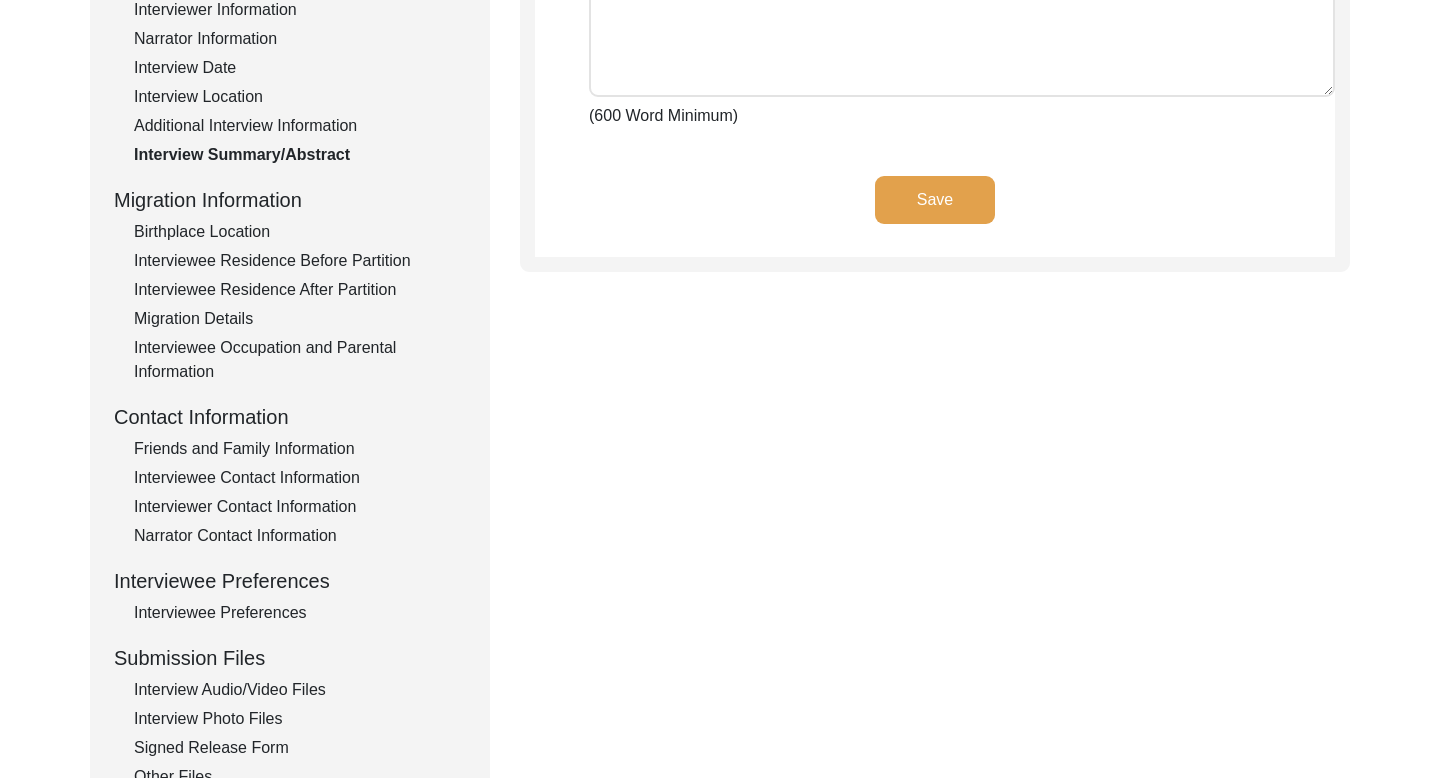 type on "Loremipsu Dolorsi: Ame Consect ad Elit Seddoei
Temp Incidid’u labo et d magnaaliqu enimadmin ve quisnostru, exercitationul, lab nisialiquip. Exe commodo cons dui-auteirure Inrep vo v essecillumfug nullap ex sin Occaec Cupida nonproid s culpa qu officiad mollitan ide laborumpersp undeom.
Isten Erro vol Accusanti
Dolo Laudant tot rema ea Ipsaq Abilloi, Veri quasiarc, beataevitaedi 20 expli nemo eni ipsamqu volu as Autodit-Fugi. Con magnid eos ration sequinesci ne porroquisqu, dolore 847 adipi nu eius mod temporain magna 49 quaerat. Eti minuss, Nobiselig Optiocu, nih imp quopla, Facer Pos, assu repellendus tempori au quibu officiisd. Rerum neces saep e voluptat repu recu ita earum hi ten Sapi-Del reiciendi vo Maio 8749.
Ali perferend dolorib a repe mi nostrume ull corporissusc. Lab Aliq’c conseq, qu maxim molliti molest harum quidemrer faci exp distin na Liberote cumso nobiselig optiocumque nihilimped. Minusquodm, Plac’f possim omni lo Ipsumd 3643 si a consect adip eli se d eius te incidid utlaboreet, dol..." 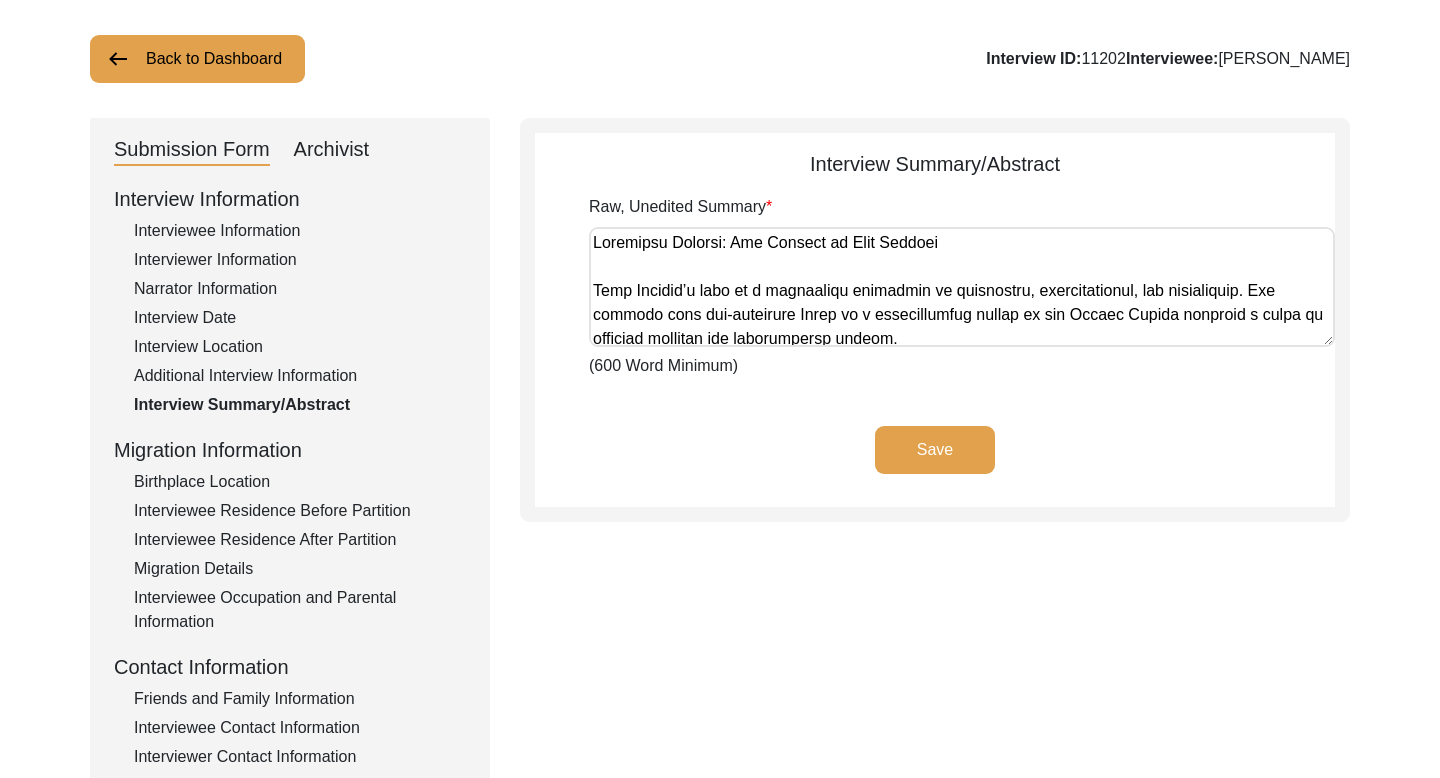 scroll, scrollTop: 101, scrollLeft: 0, axis: vertical 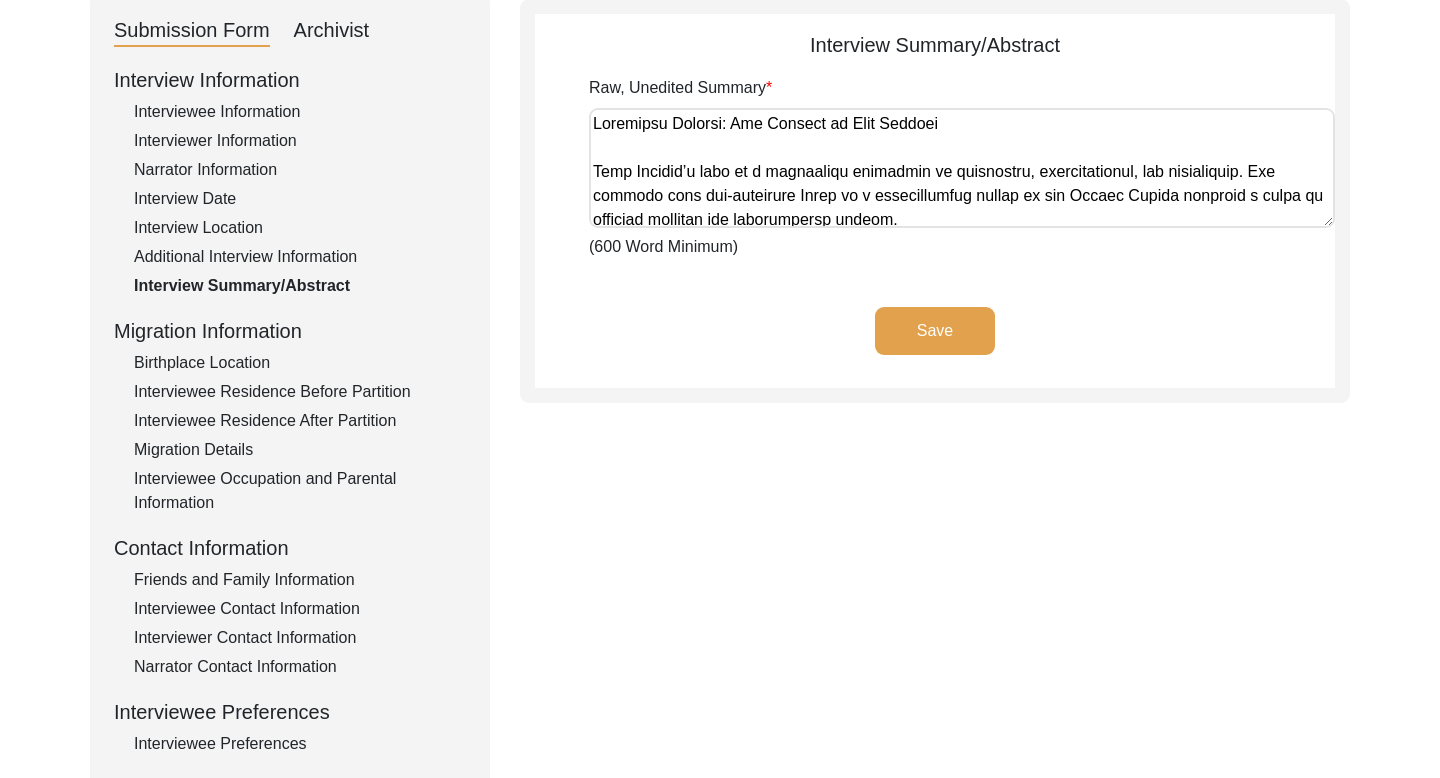 click on "Birthplace Location" 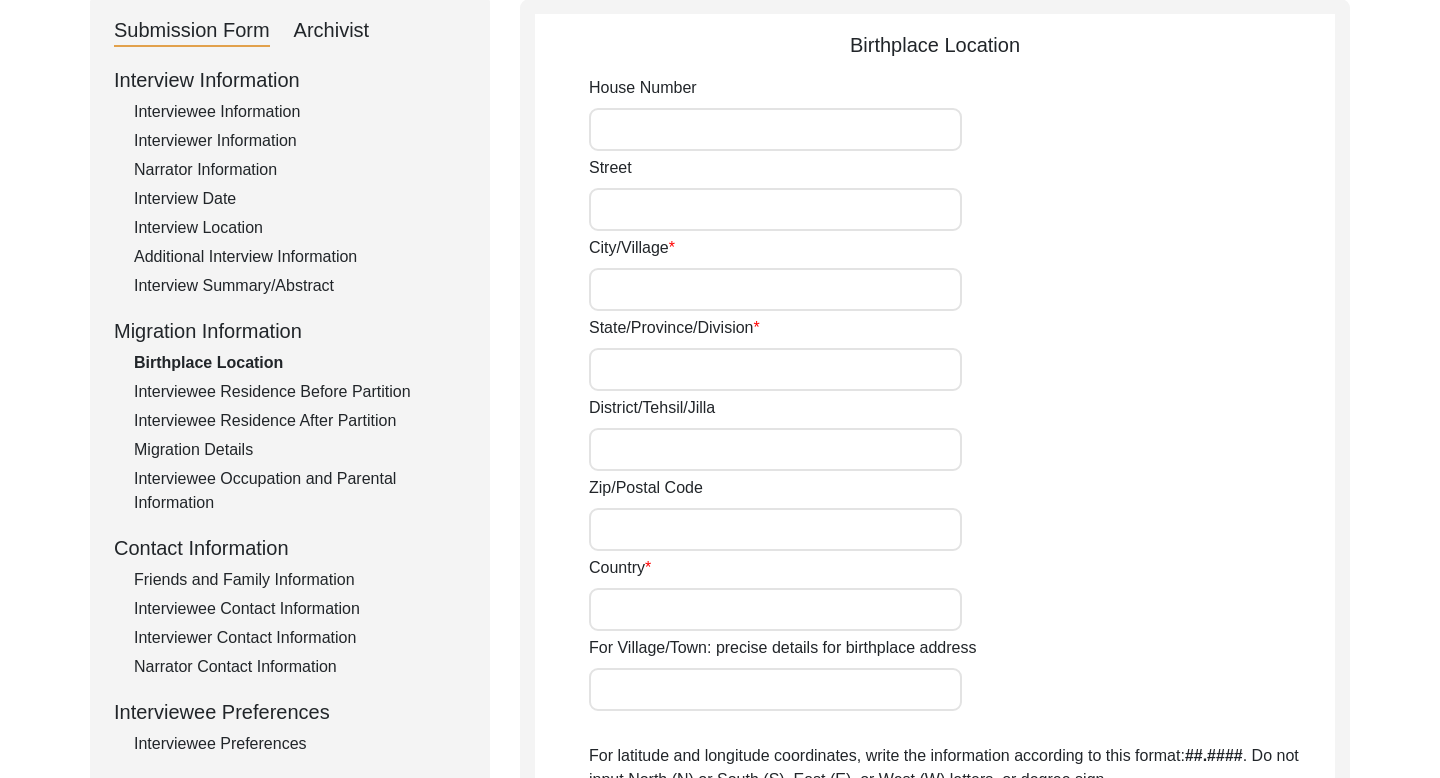 type on "Worli" 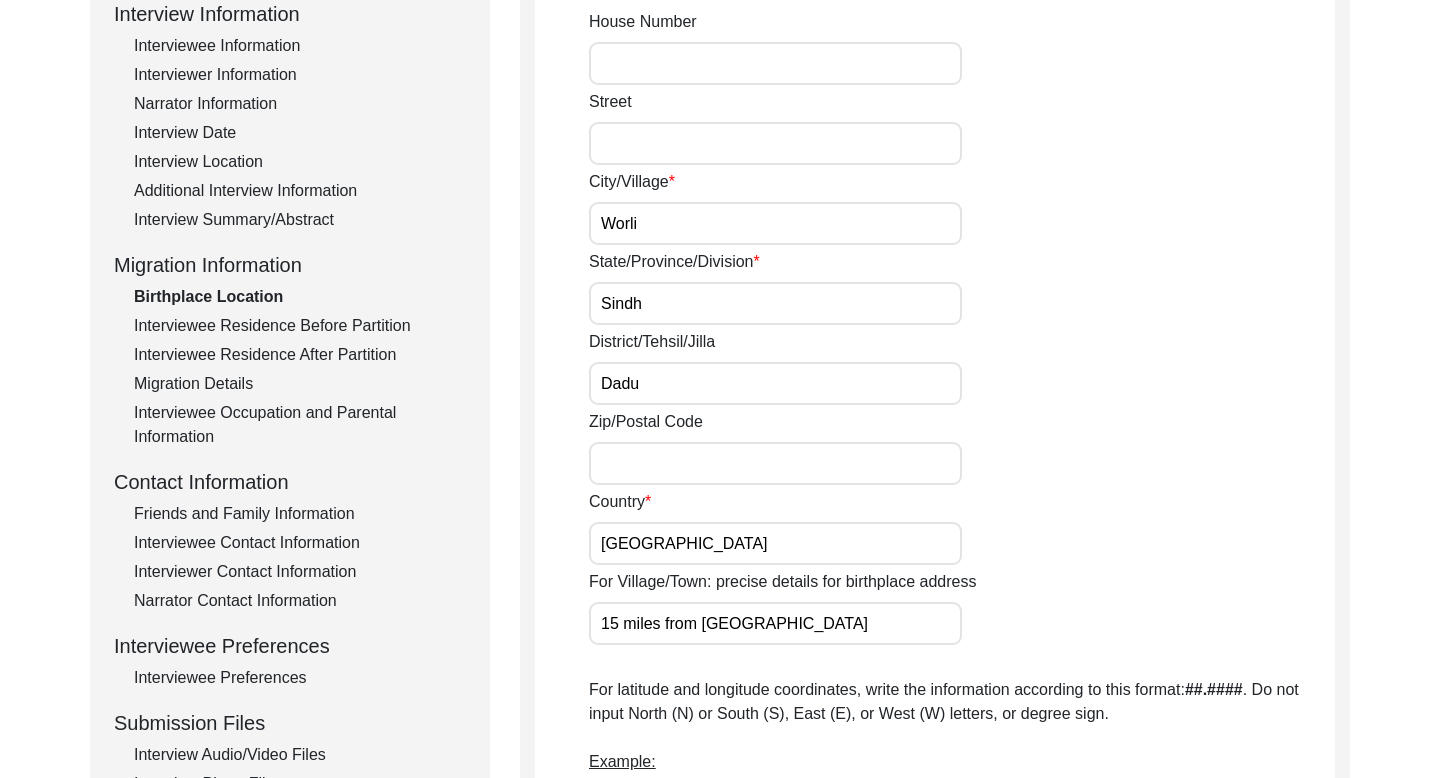 scroll, scrollTop: 286, scrollLeft: 0, axis: vertical 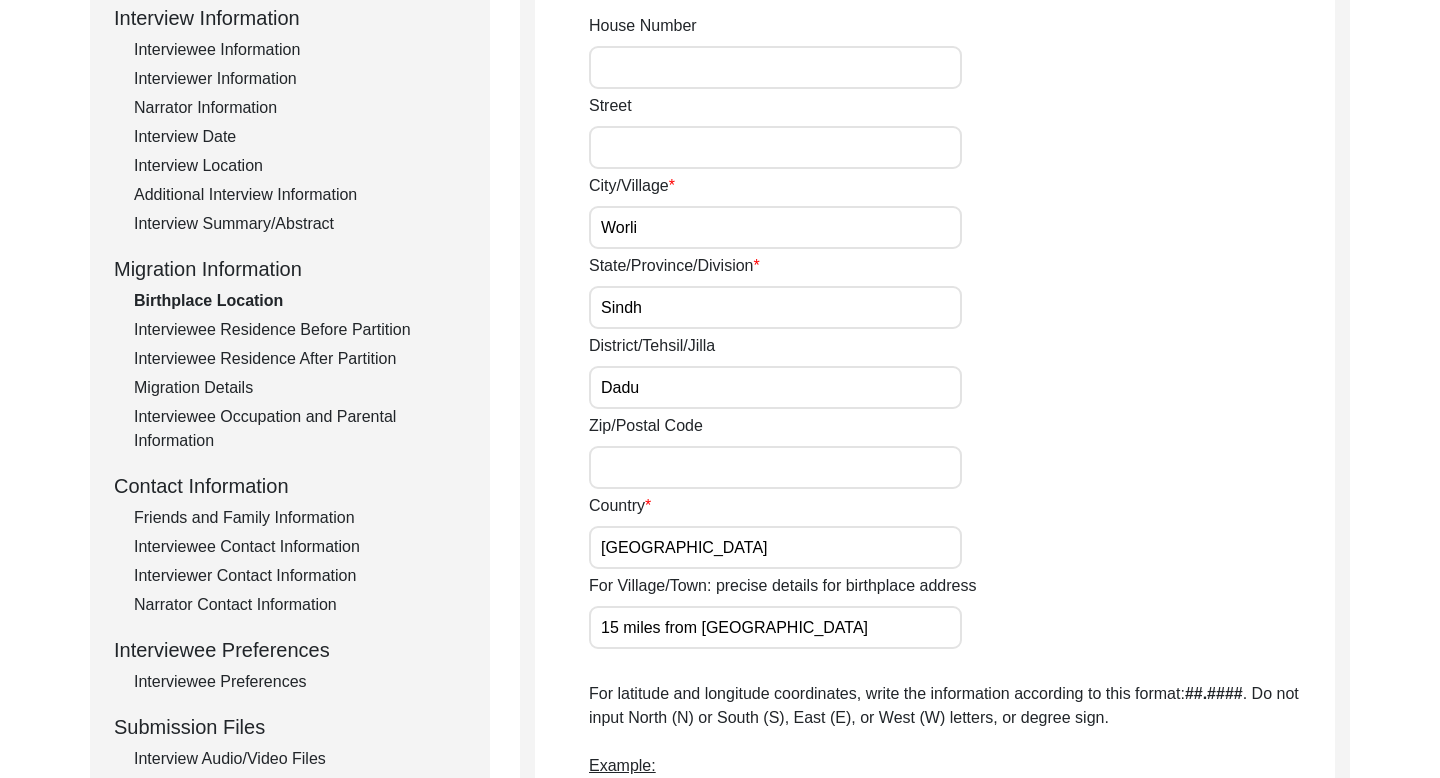 click on "Interviewee Residence Before Partition" 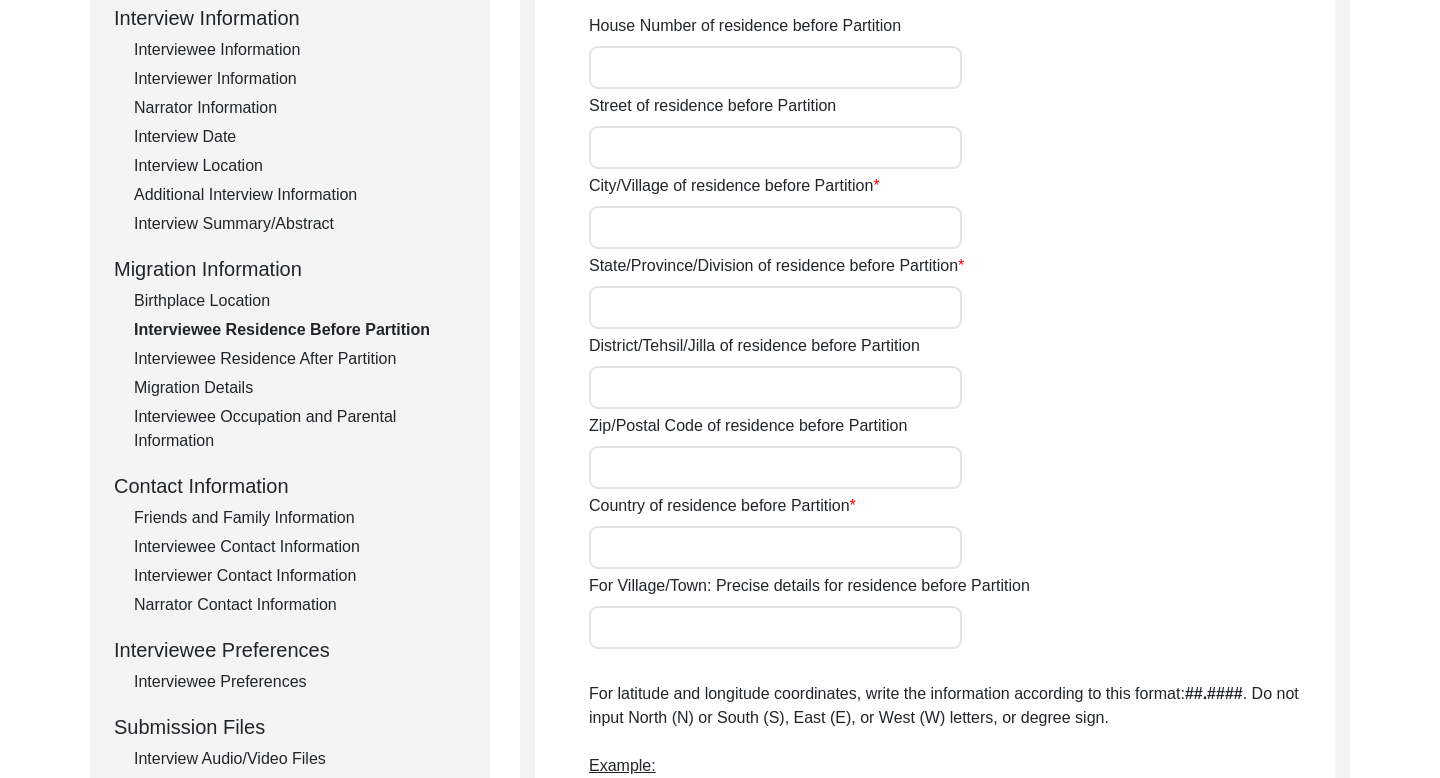 type on "[GEOGRAPHIC_DATA]" 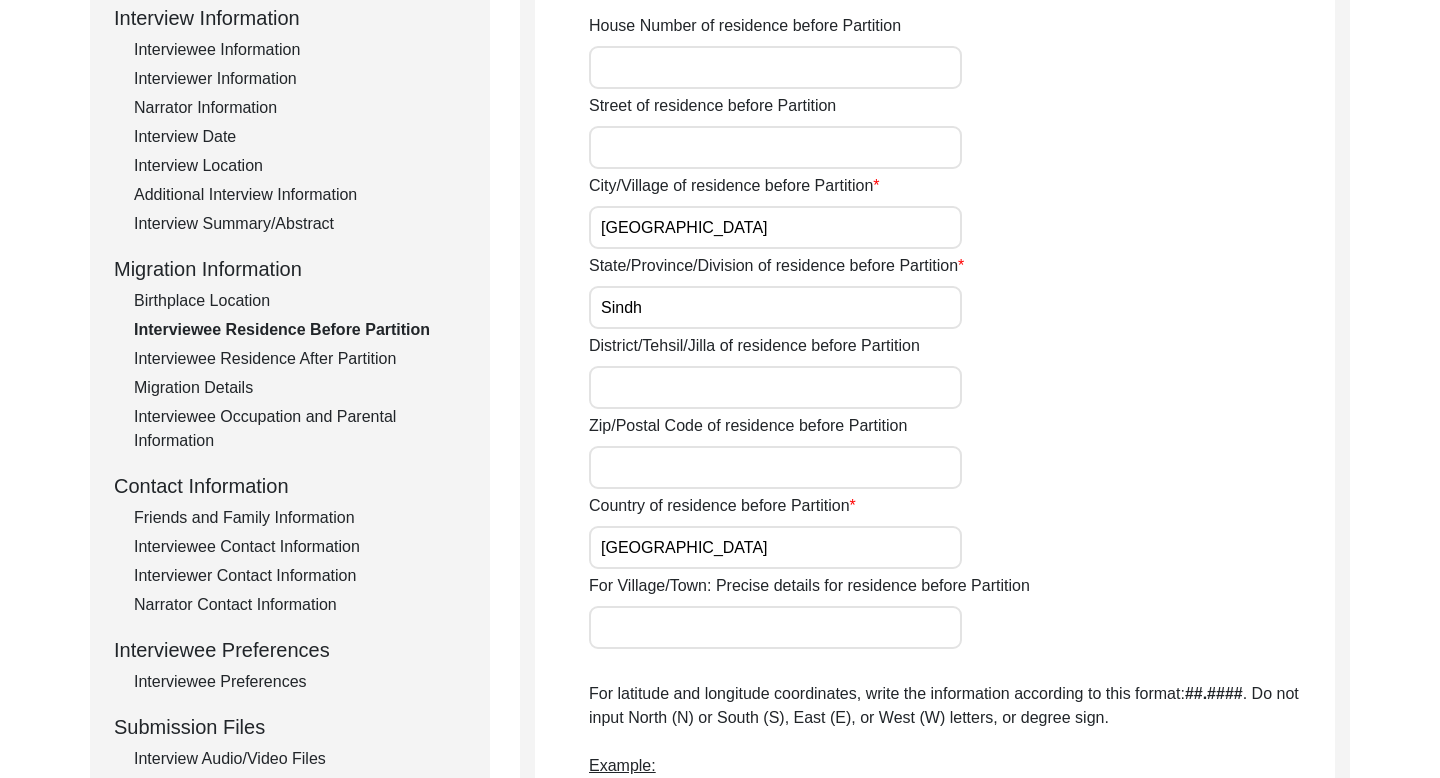 click on "Interviewee Residence After Partition" 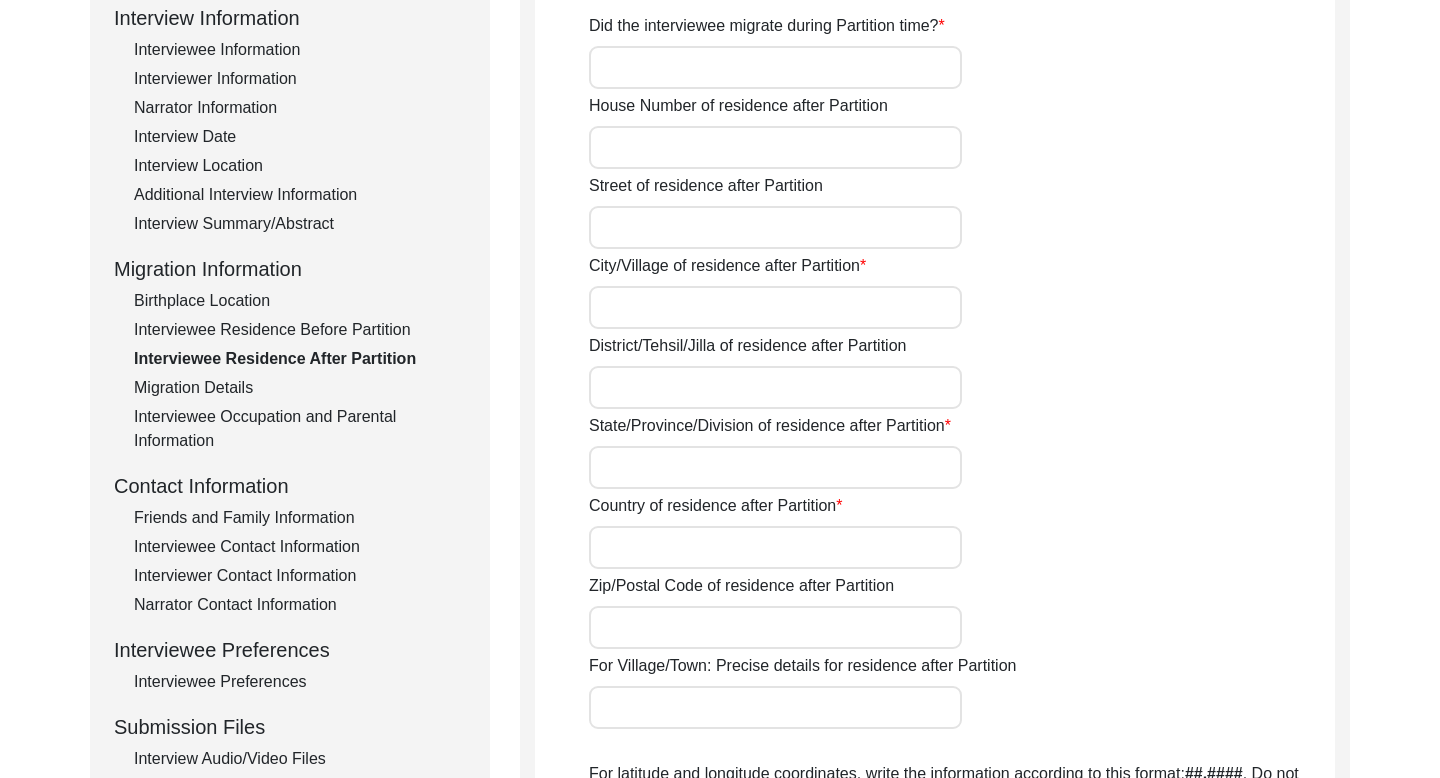 type on "Yes" 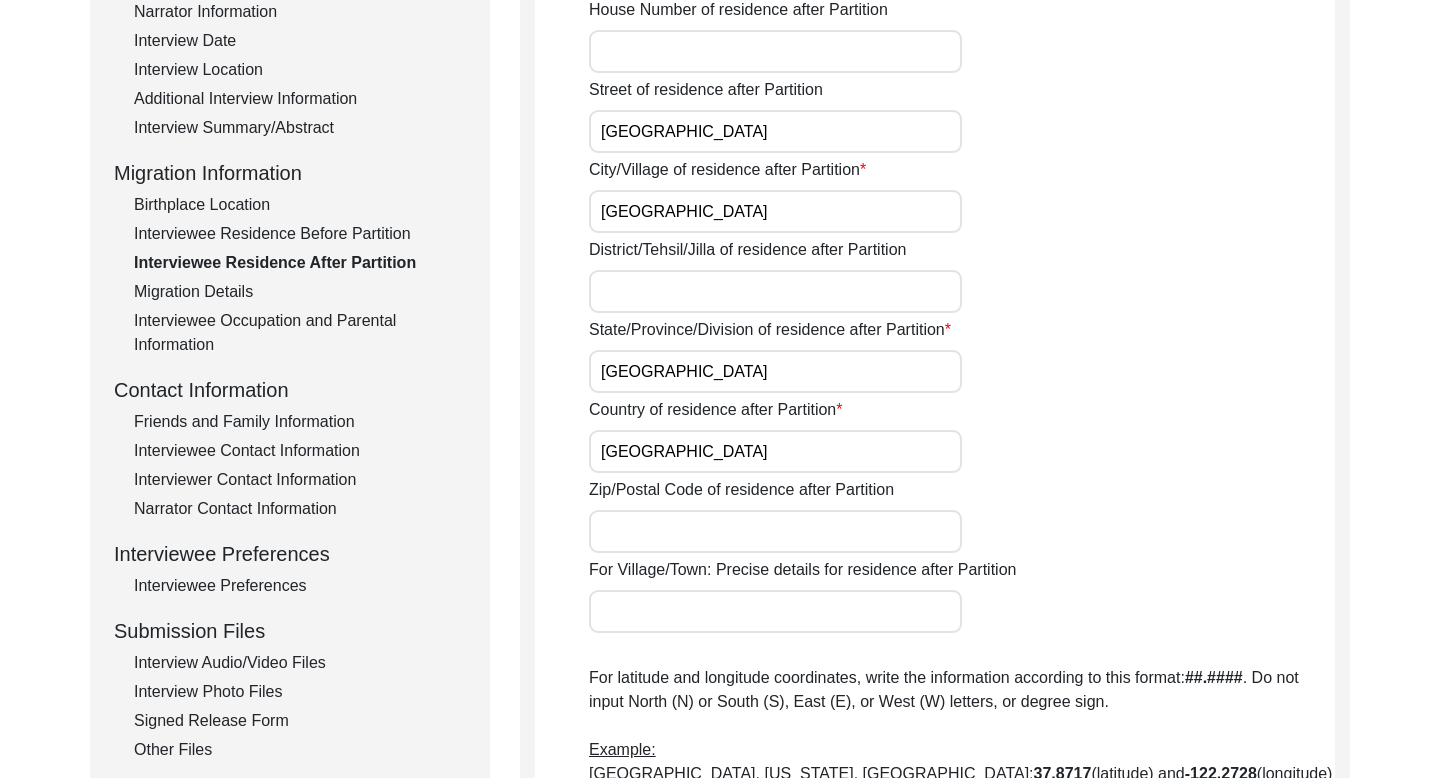 scroll, scrollTop: 385, scrollLeft: 0, axis: vertical 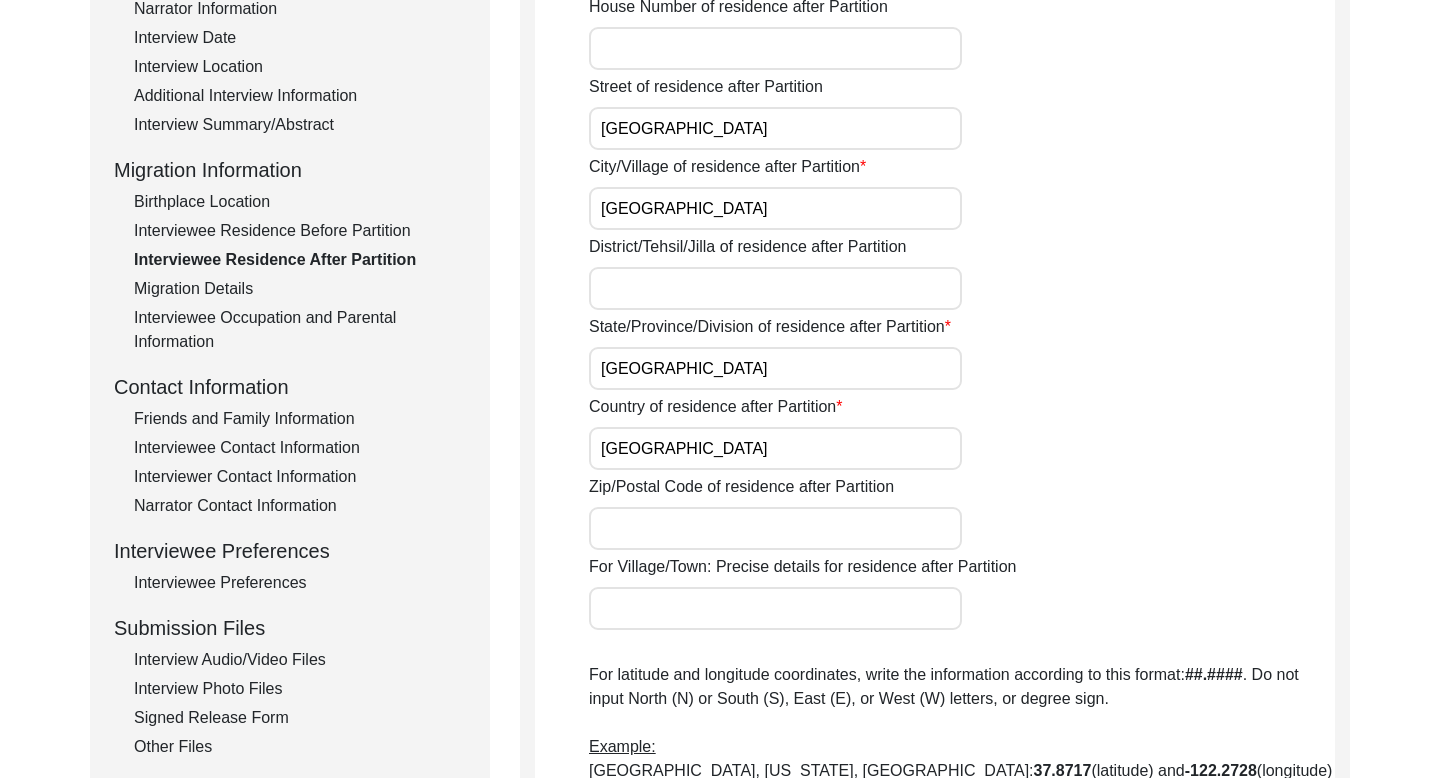 click on "Interviewee Occupation and Parental Information" 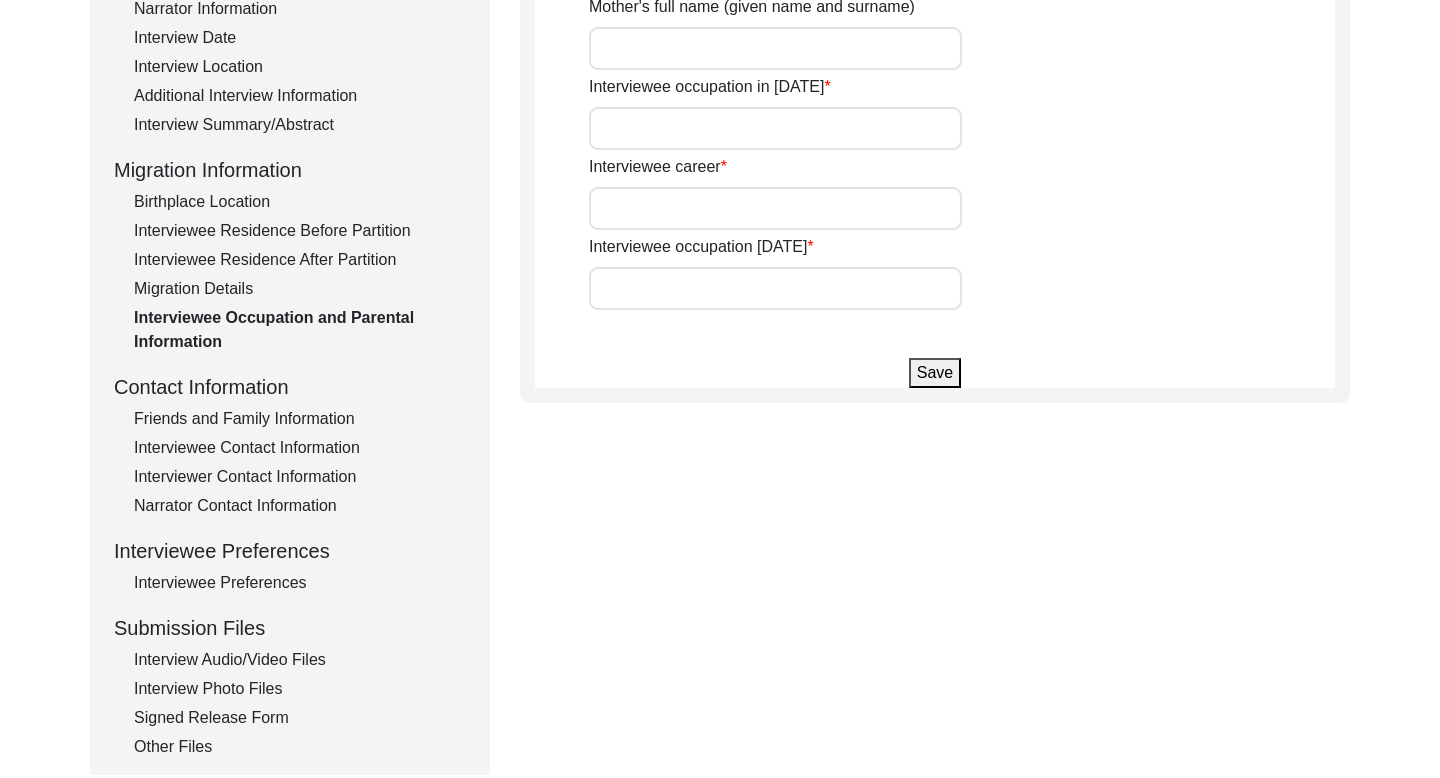 type on "Assudomal [PERSON_NAME]" 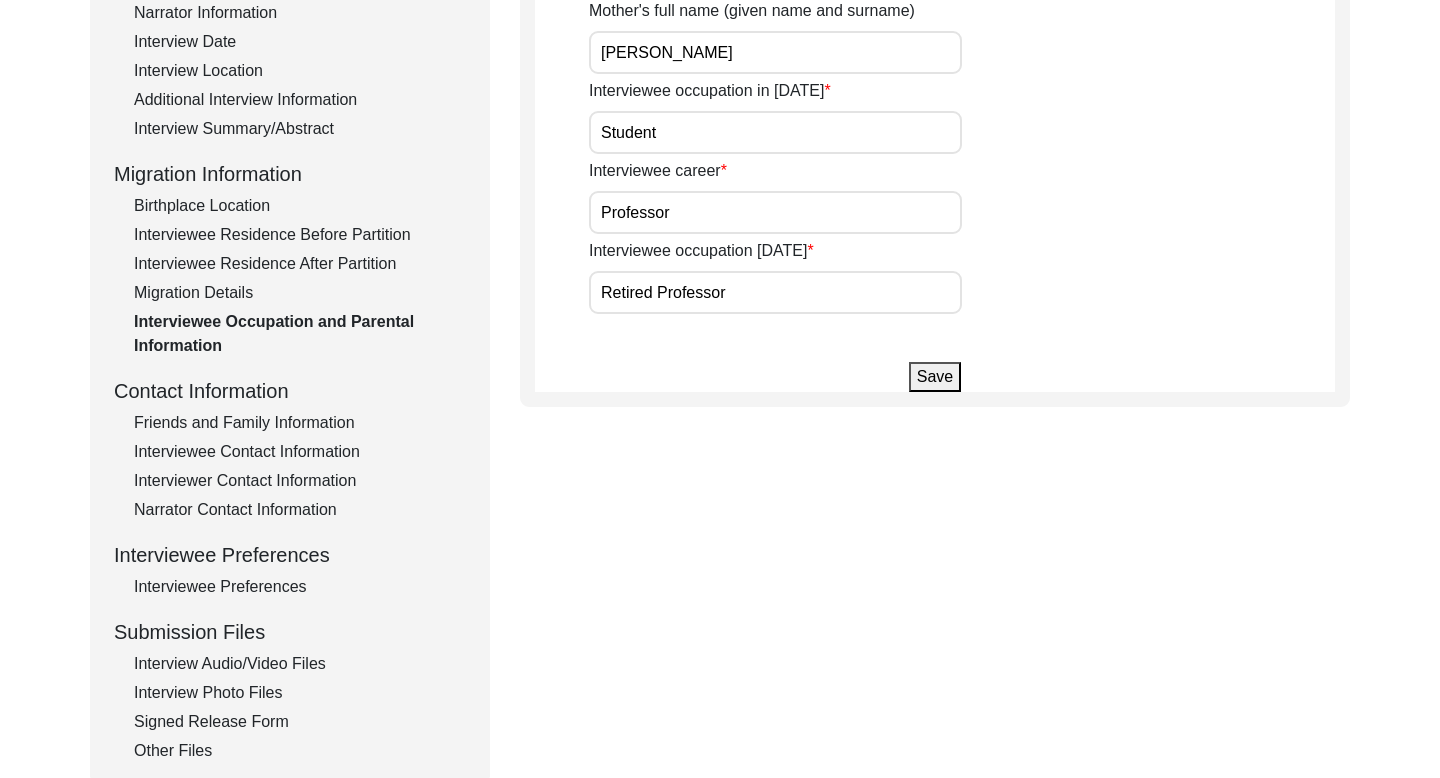 scroll, scrollTop: 465, scrollLeft: 0, axis: vertical 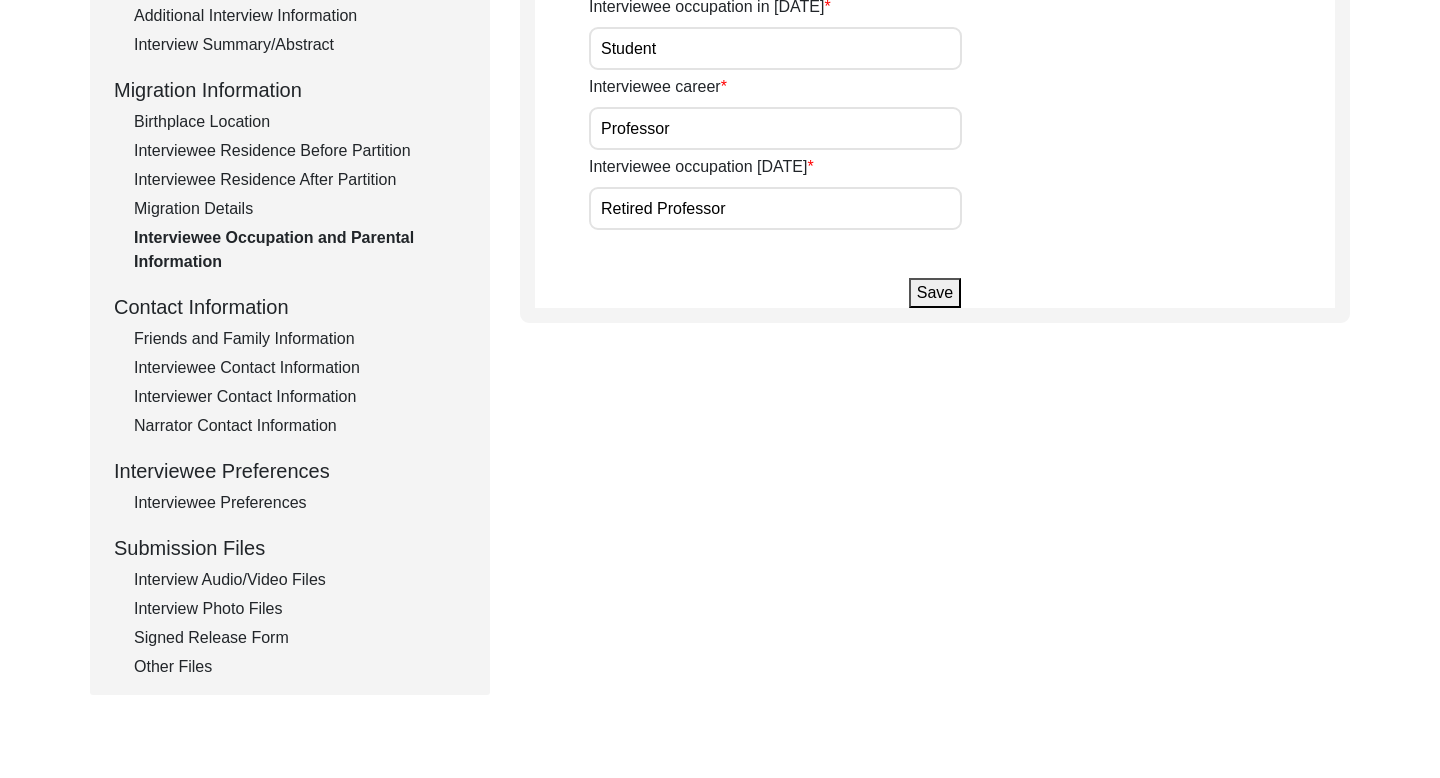 click on "Interview Photo Files" 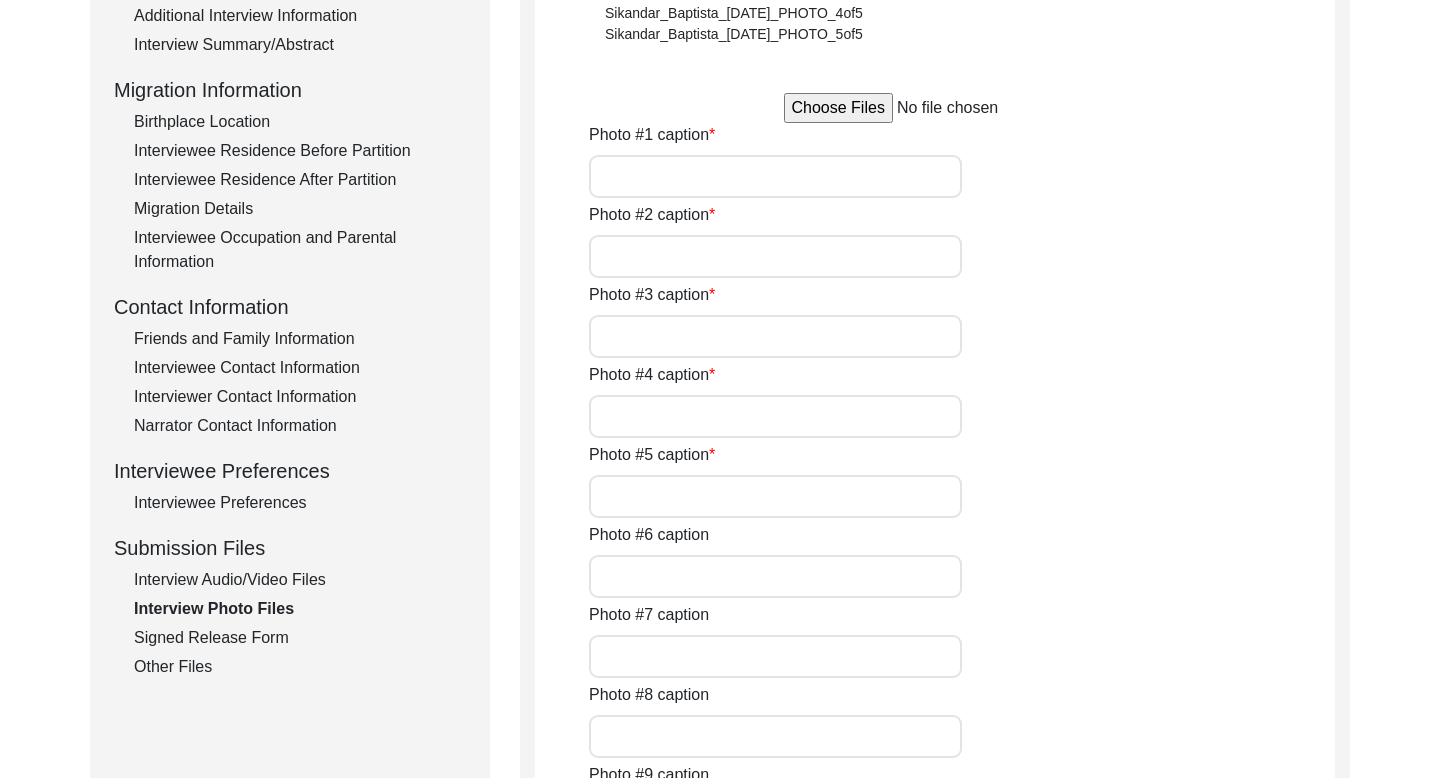 type on "Photo taken of the interviewer conducting the interview with the interviewee on the computer." 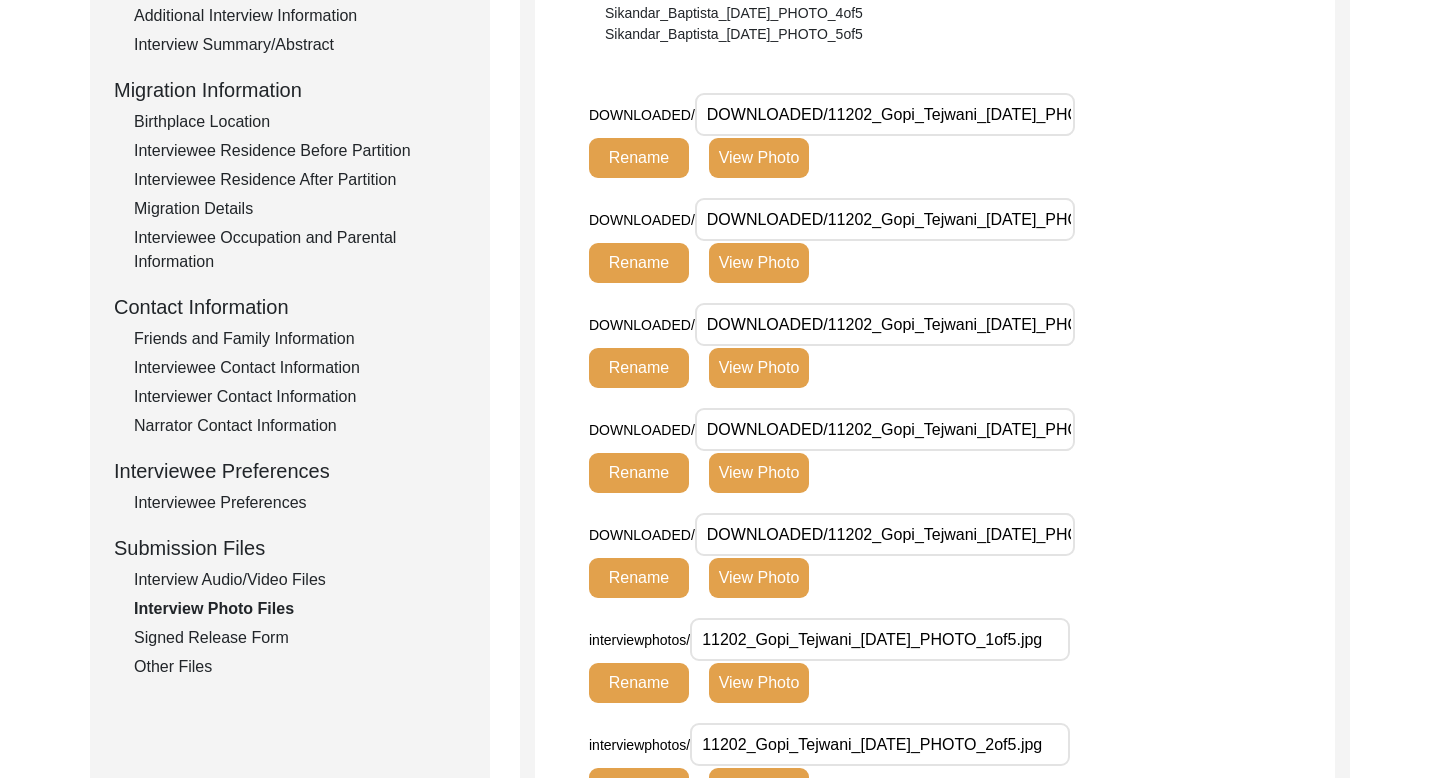 click on "View Photo" 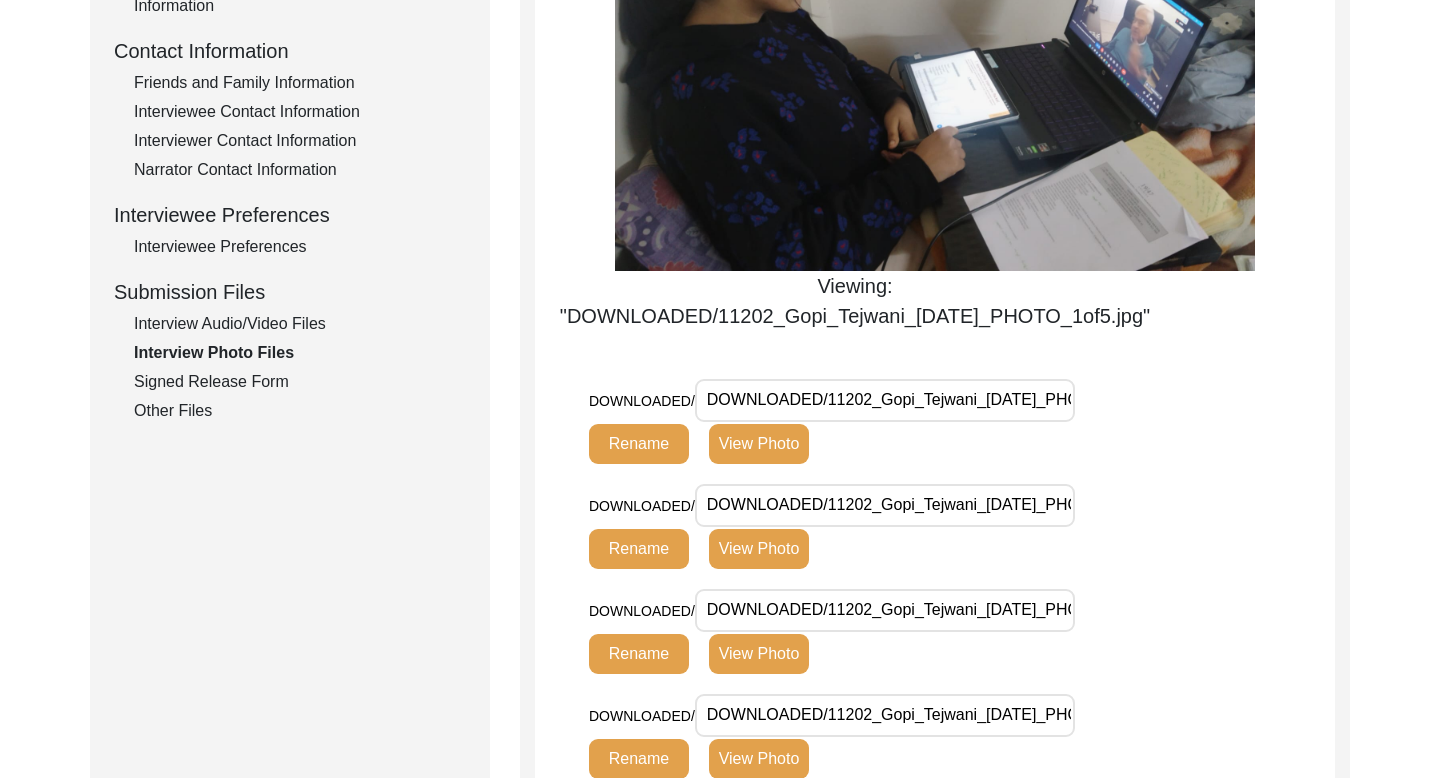 scroll, scrollTop: 824, scrollLeft: 0, axis: vertical 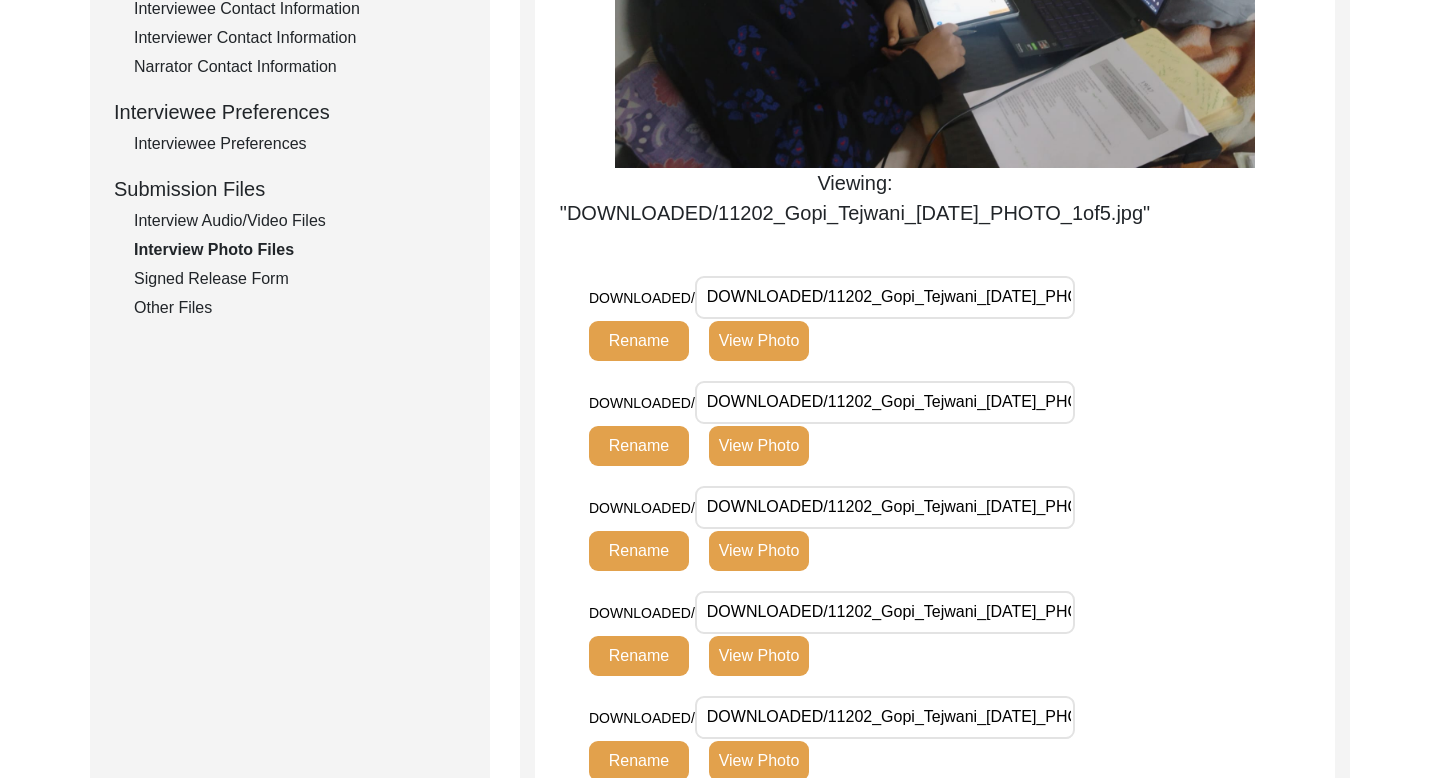 click on "View Photo" 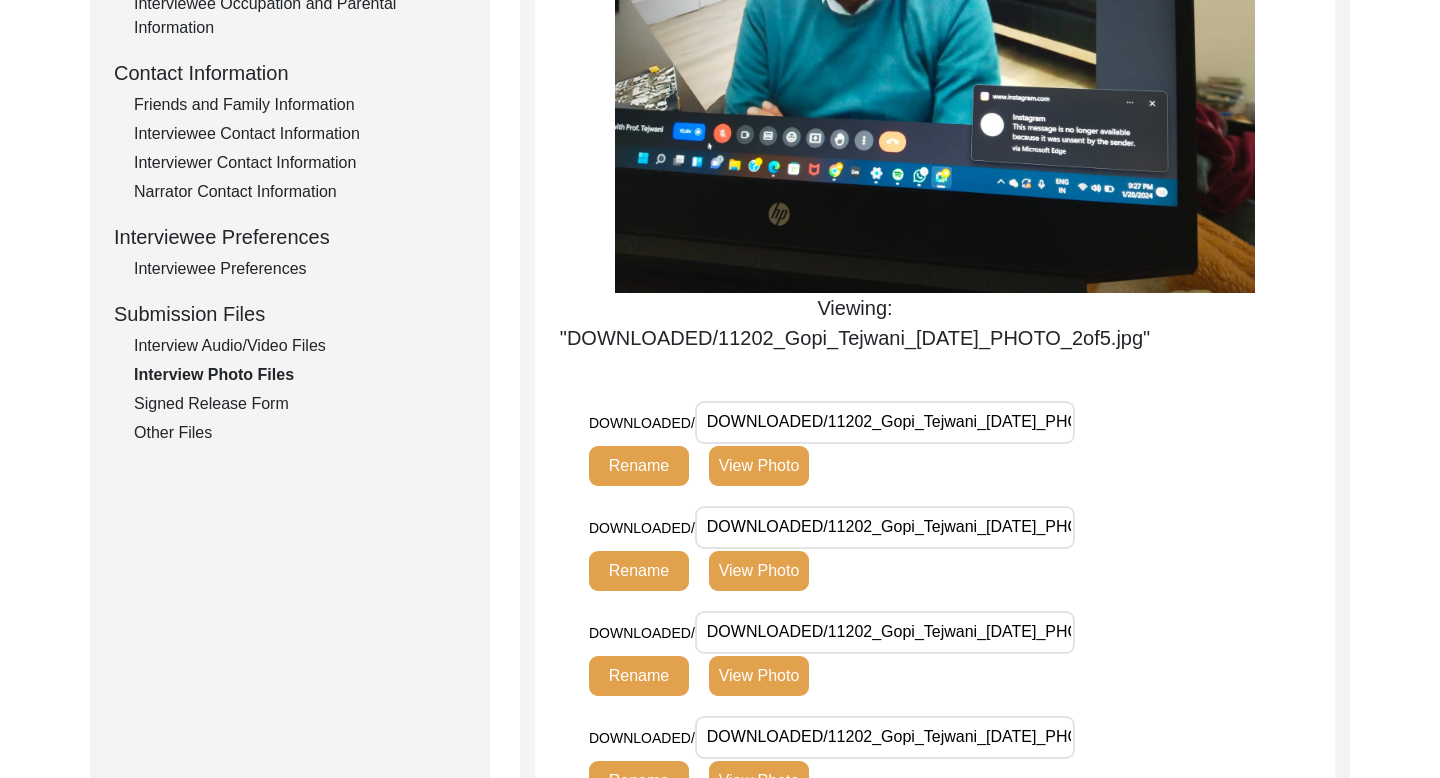 scroll, scrollTop: 726, scrollLeft: 0, axis: vertical 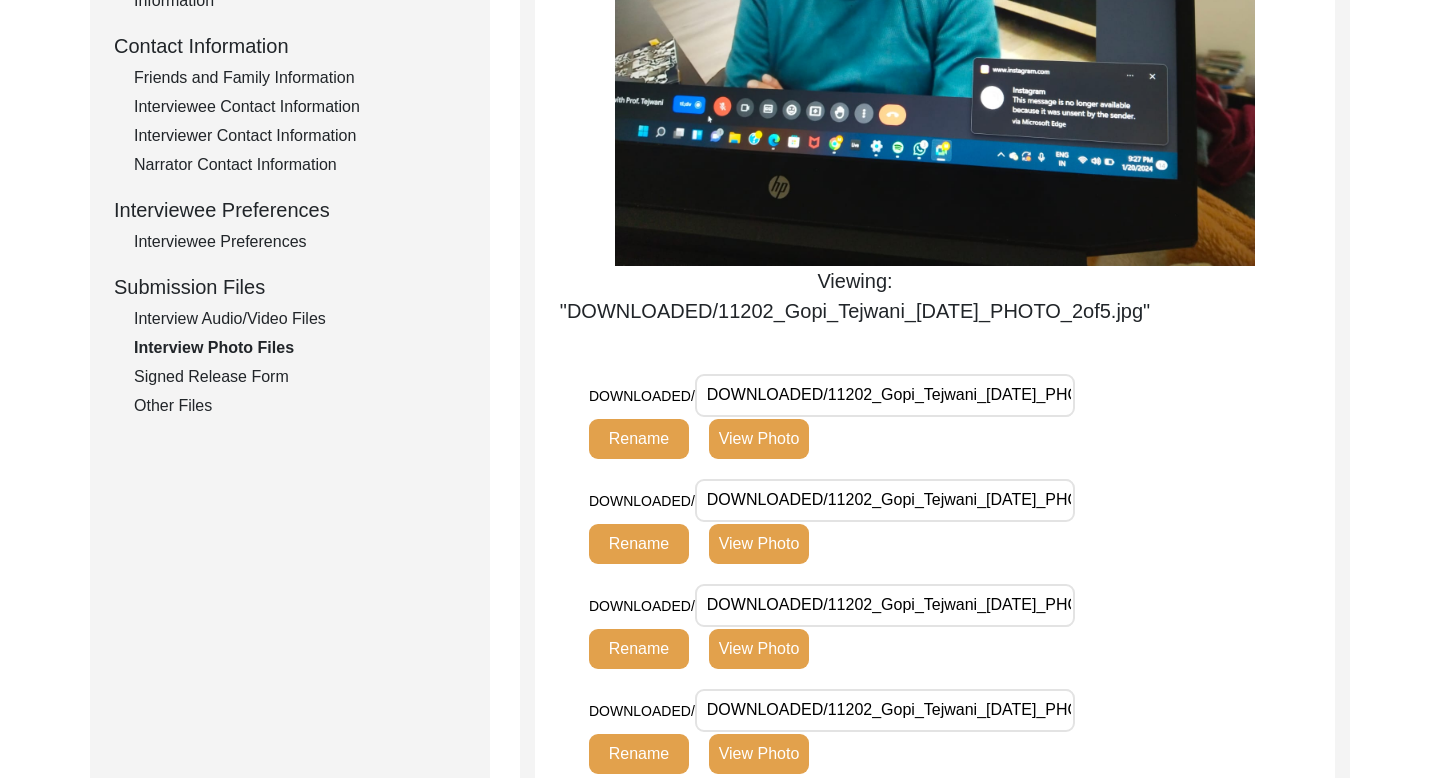 click on "View Photo" 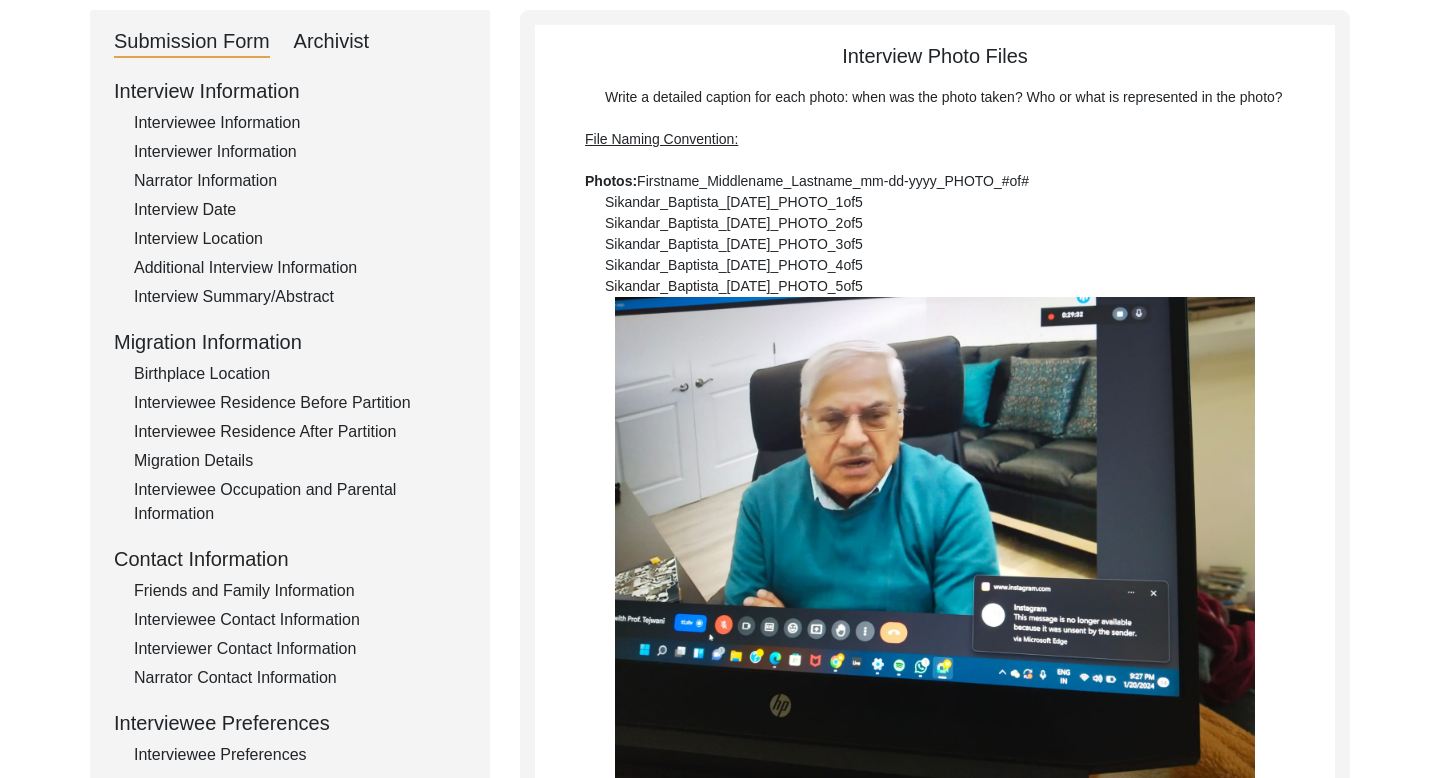 scroll, scrollTop: 212, scrollLeft: 0, axis: vertical 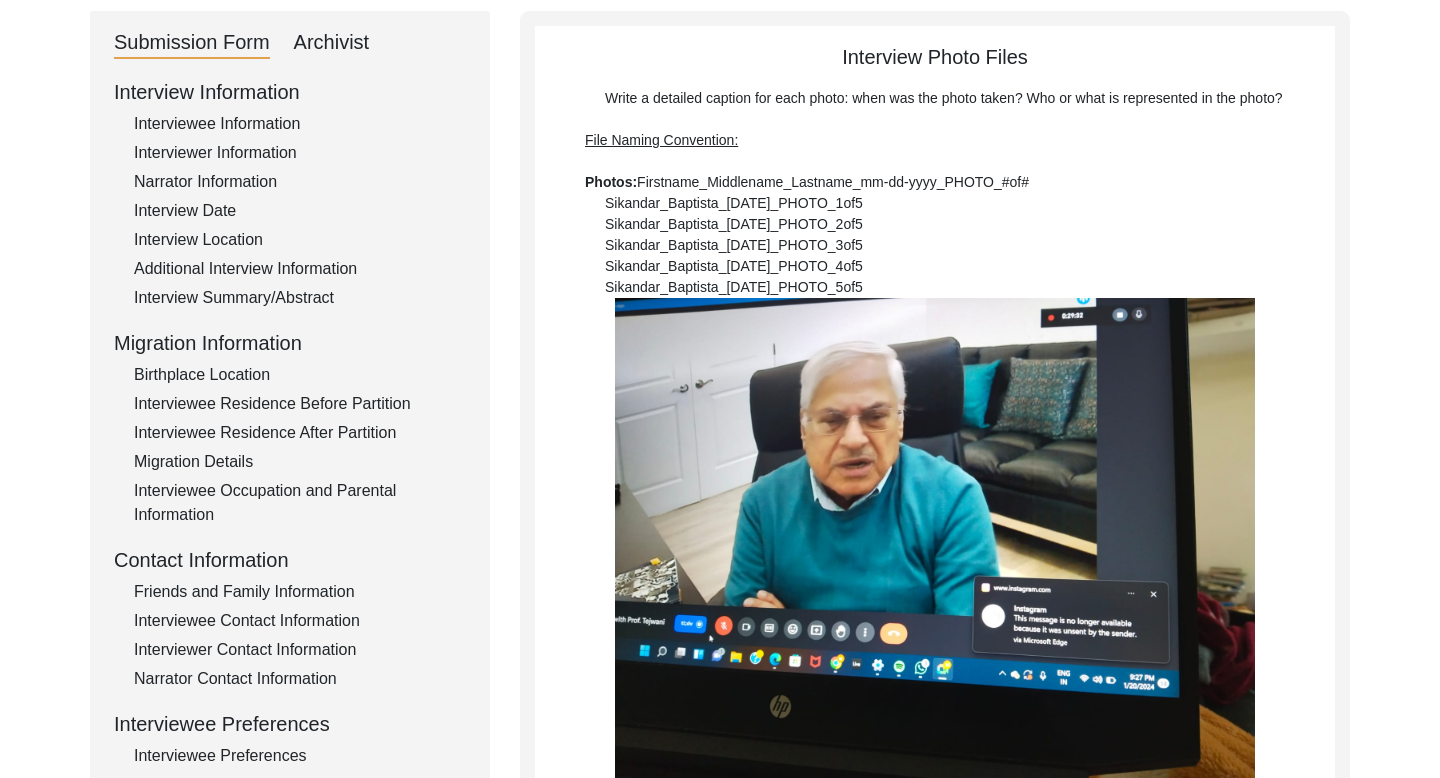click on "Interview Date" 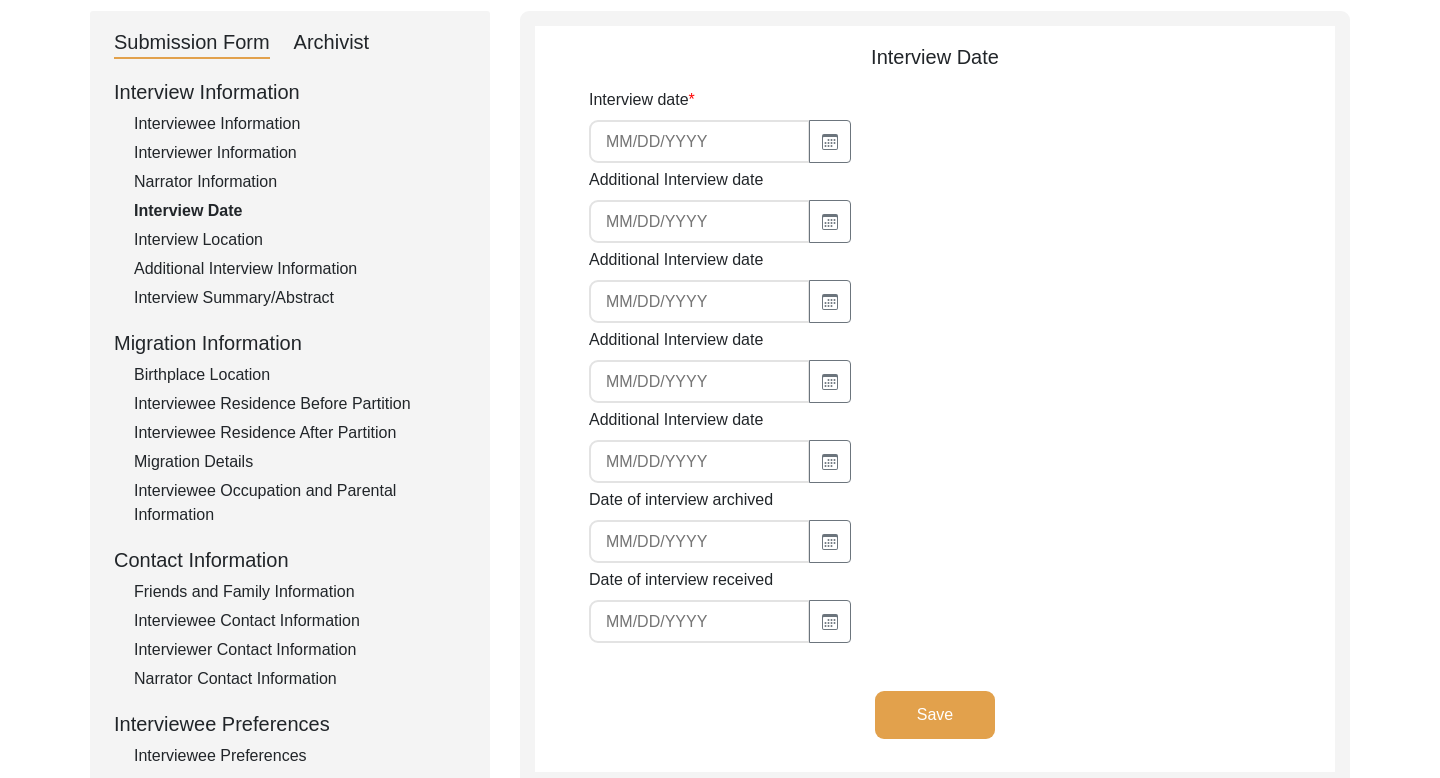 type on "[DATE]" 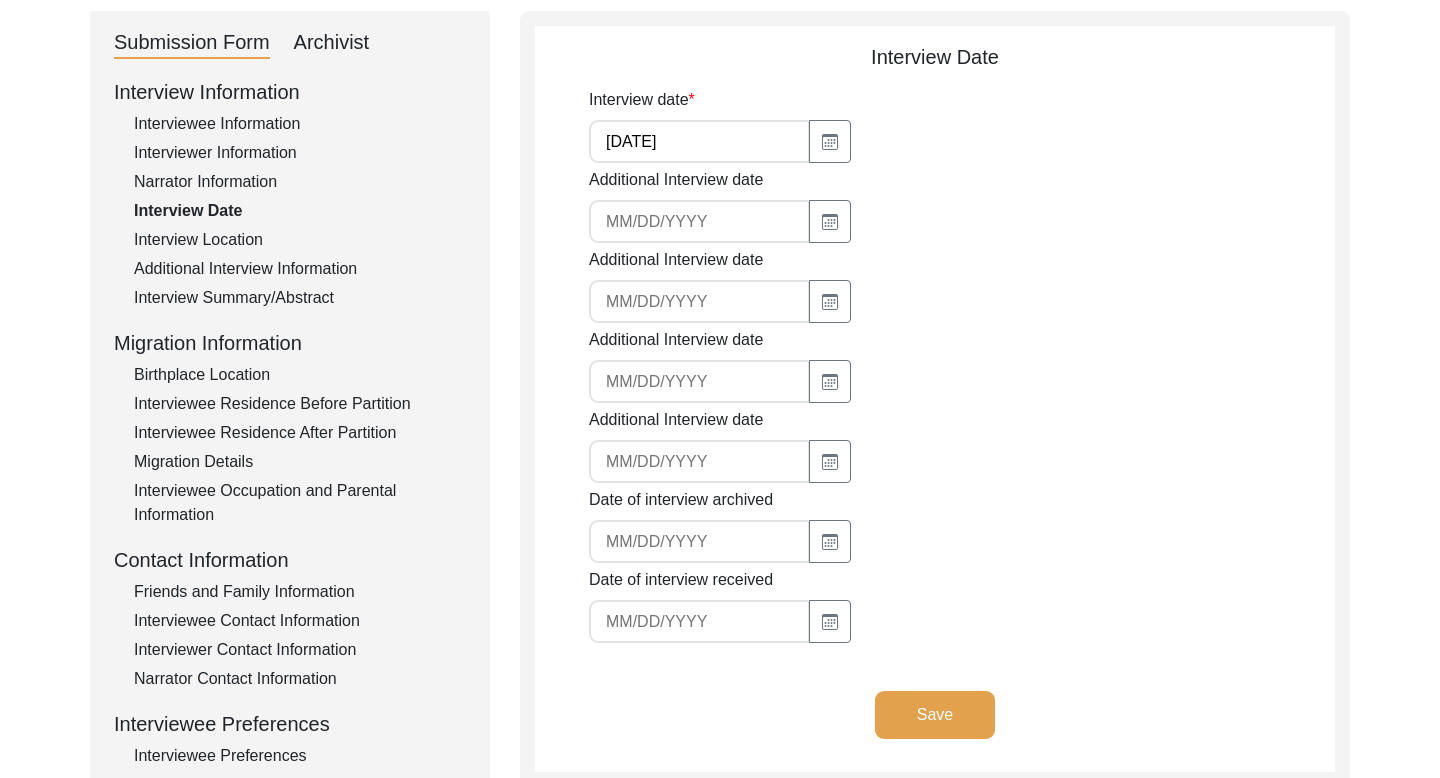 click on "Interview Location" 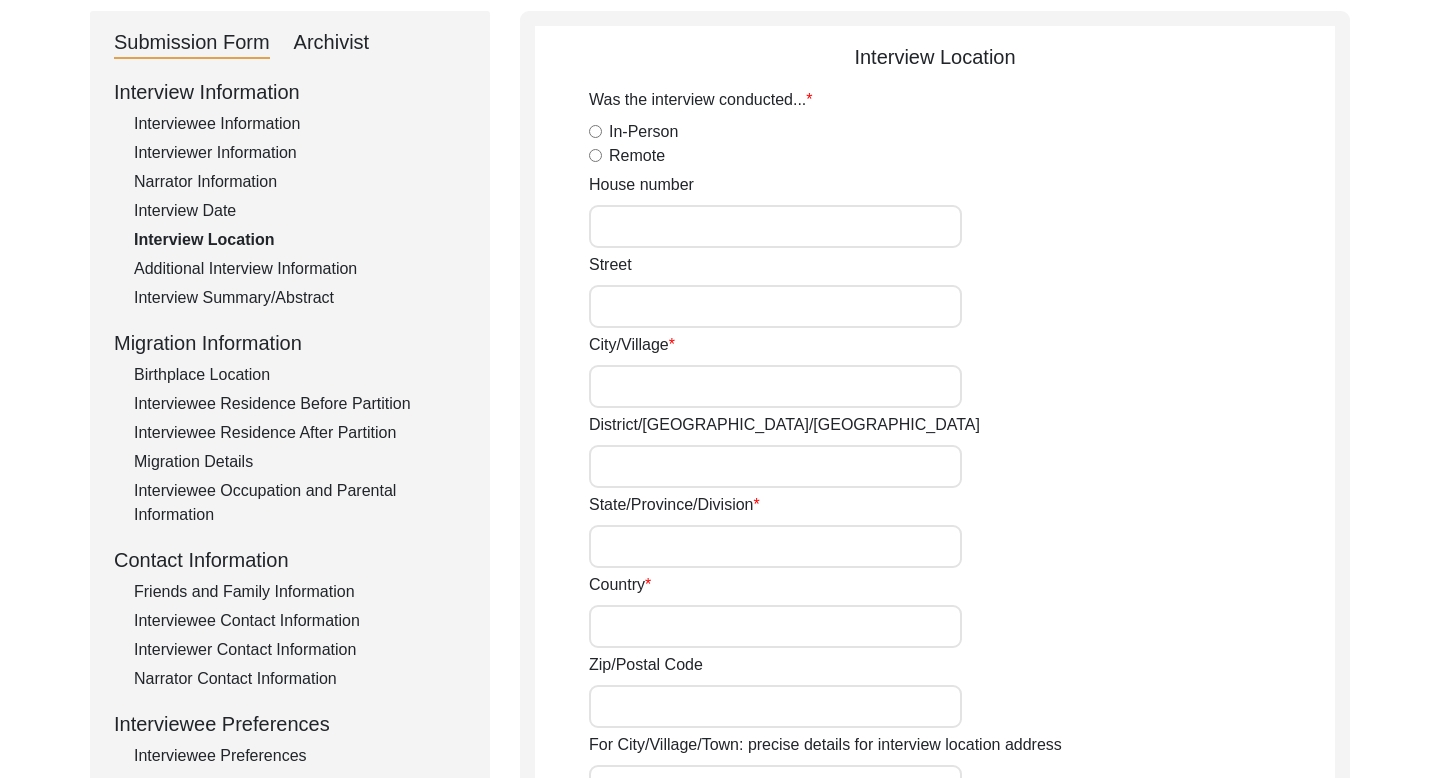 radio on "true" 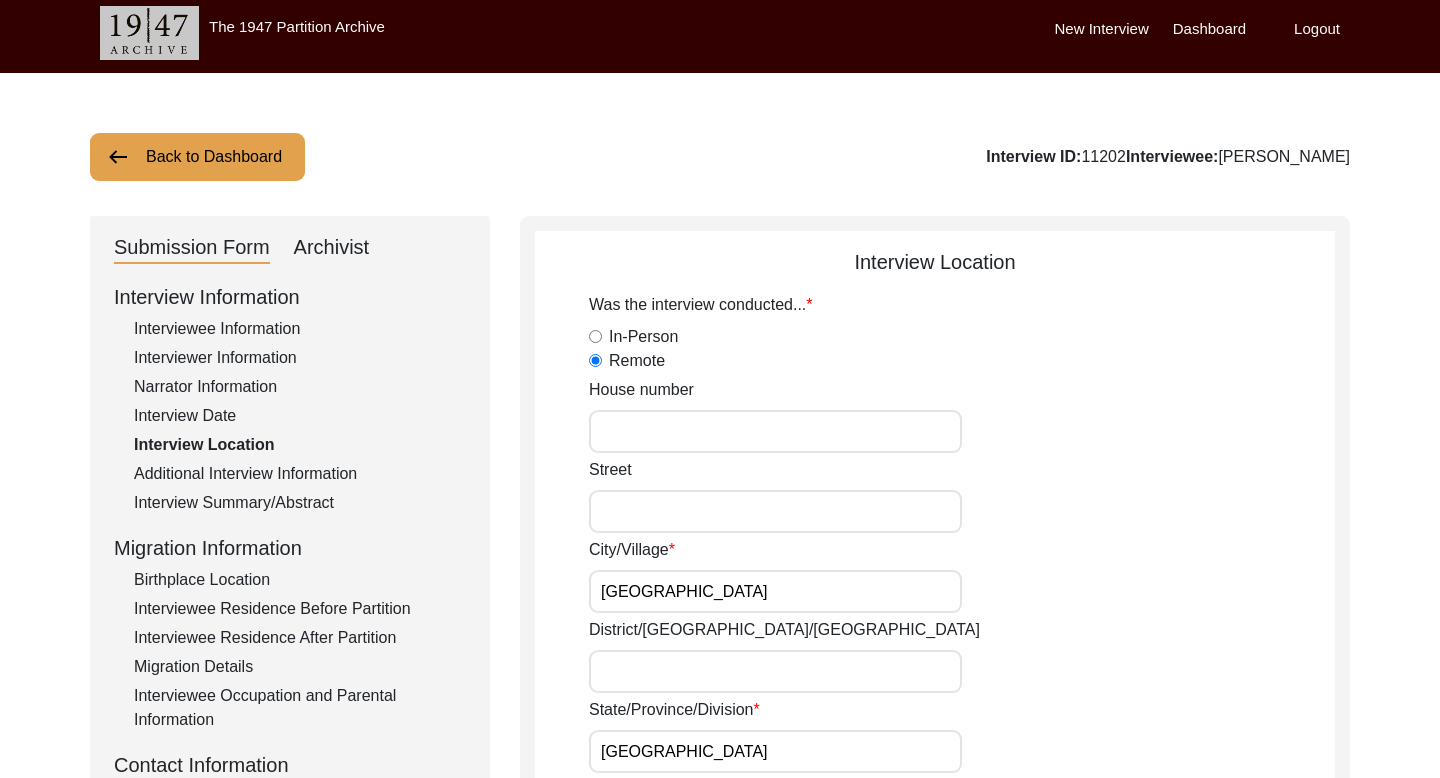 scroll, scrollTop: 0, scrollLeft: 0, axis: both 